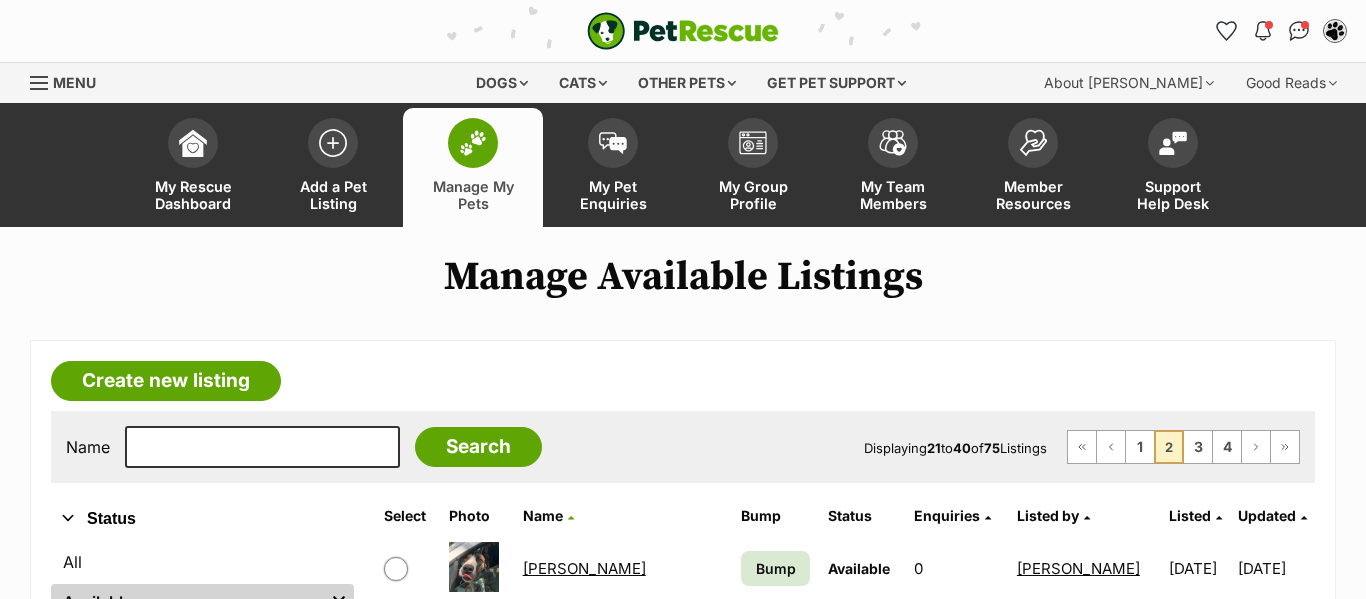 scroll, scrollTop: 0, scrollLeft: 0, axis: both 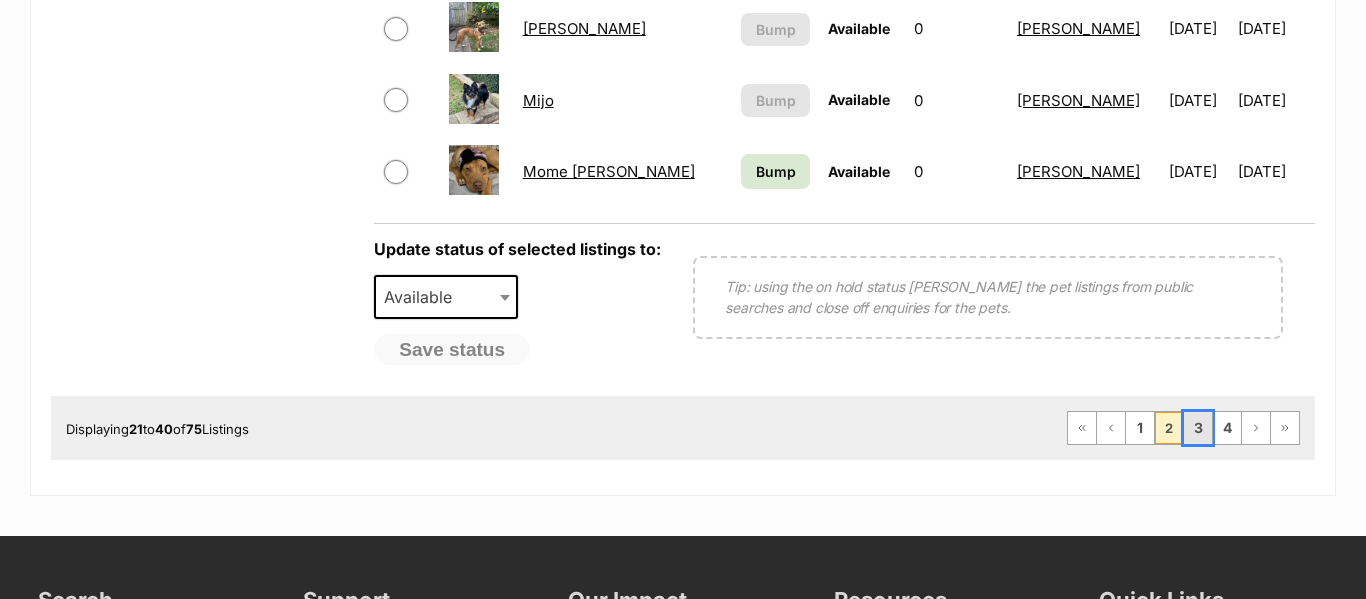 click on "3" at bounding box center (1198, 428) 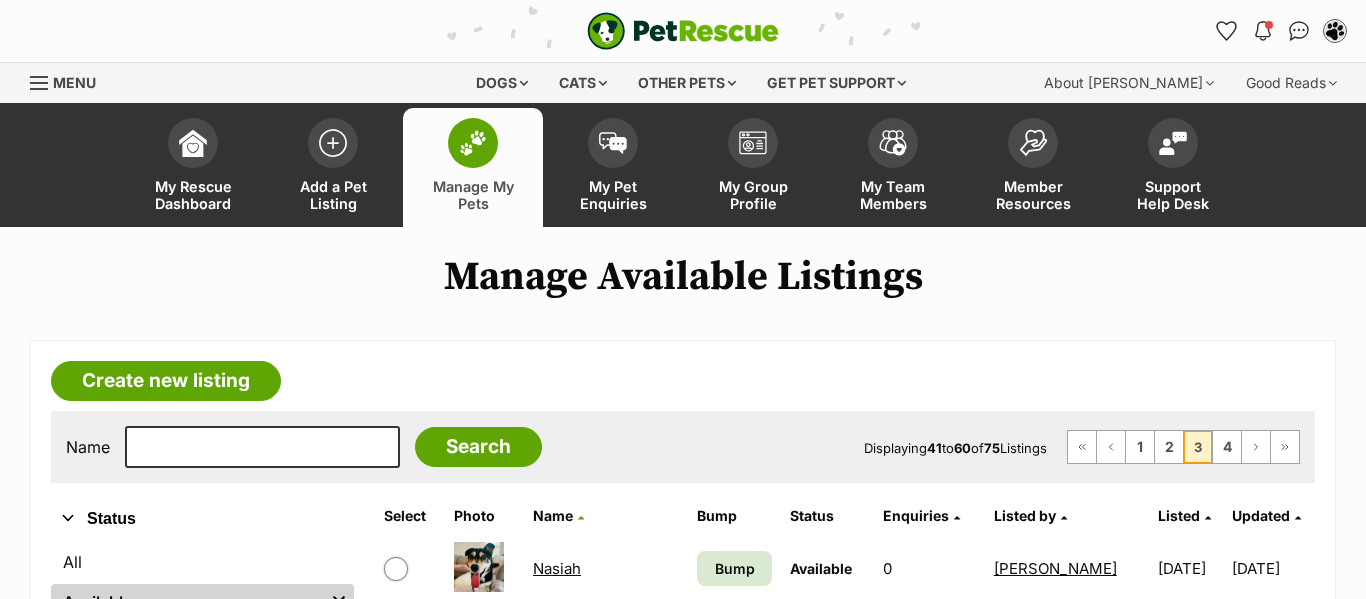 scroll, scrollTop: 0, scrollLeft: 0, axis: both 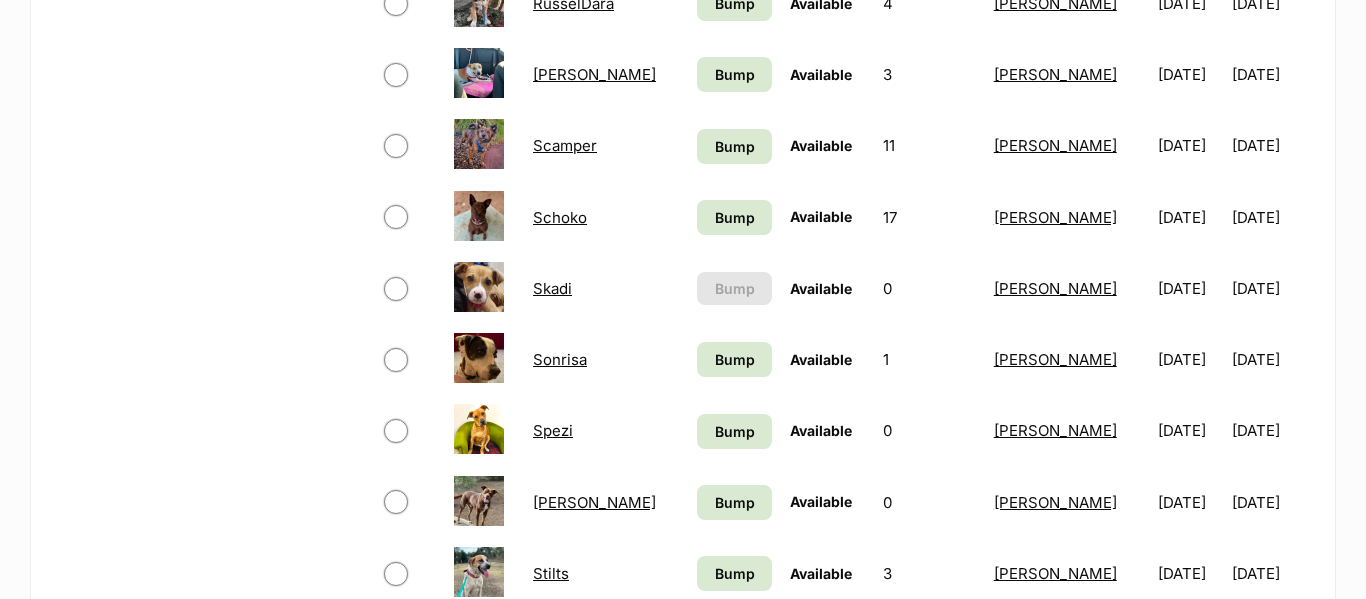 click on "Skadi" at bounding box center (552, 288) 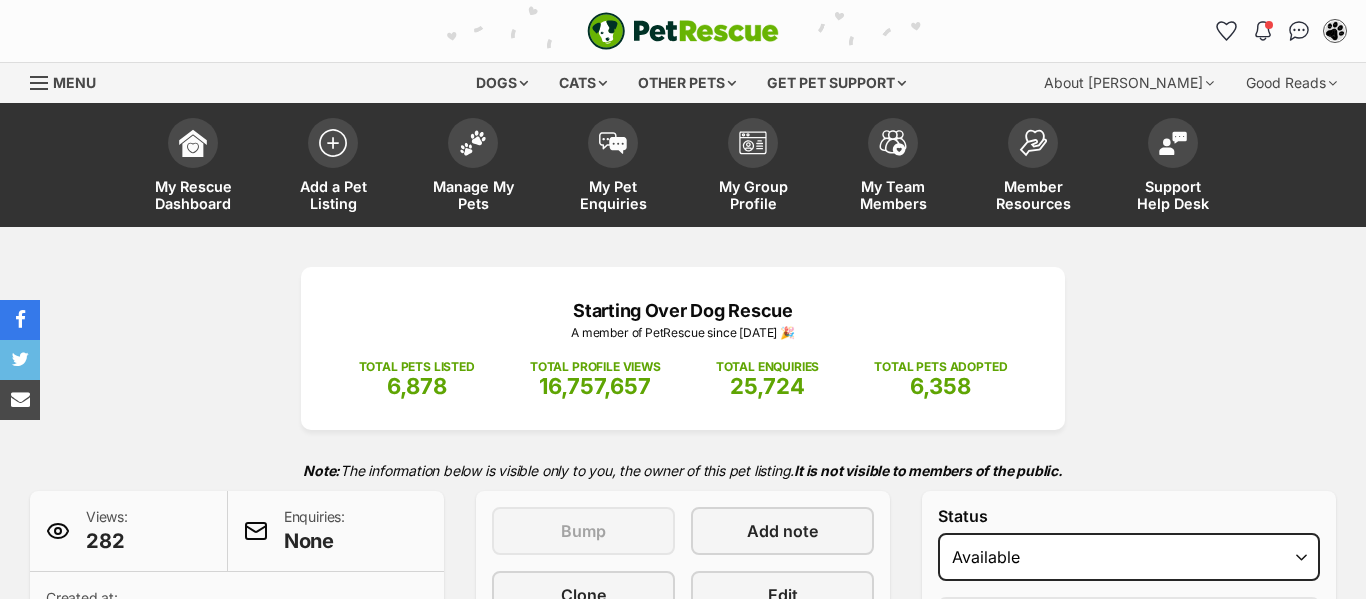scroll, scrollTop: 0, scrollLeft: 0, axis: both 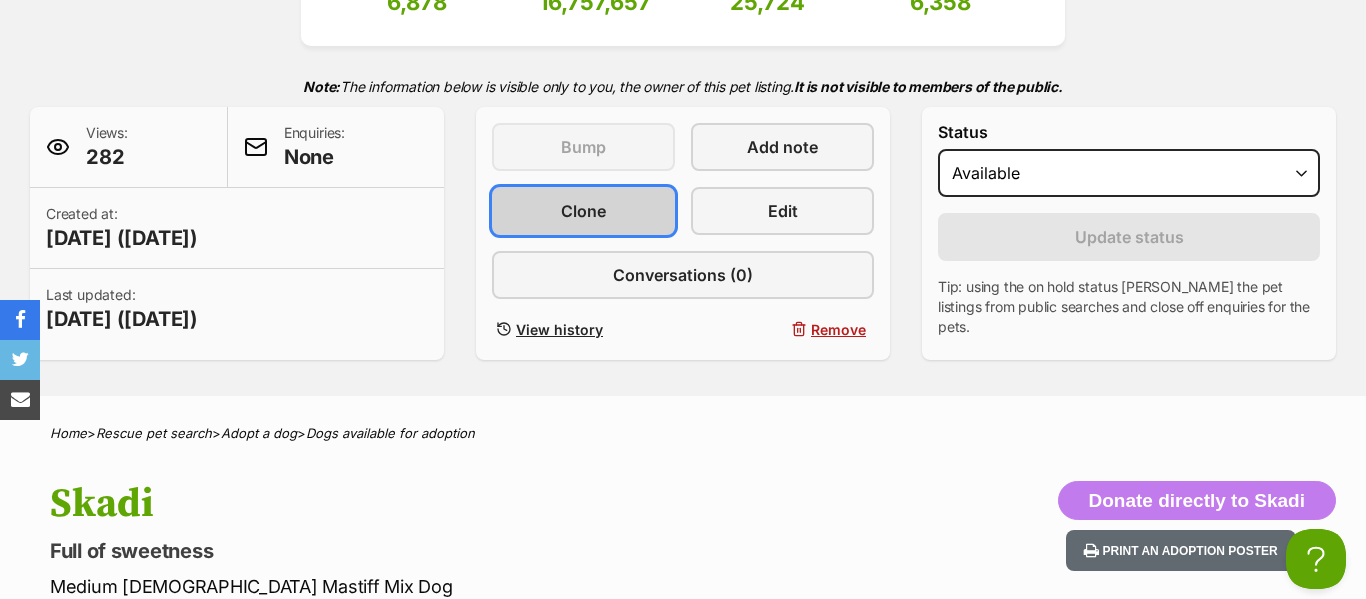 click on "Clone" at bounding box center [583, 211] 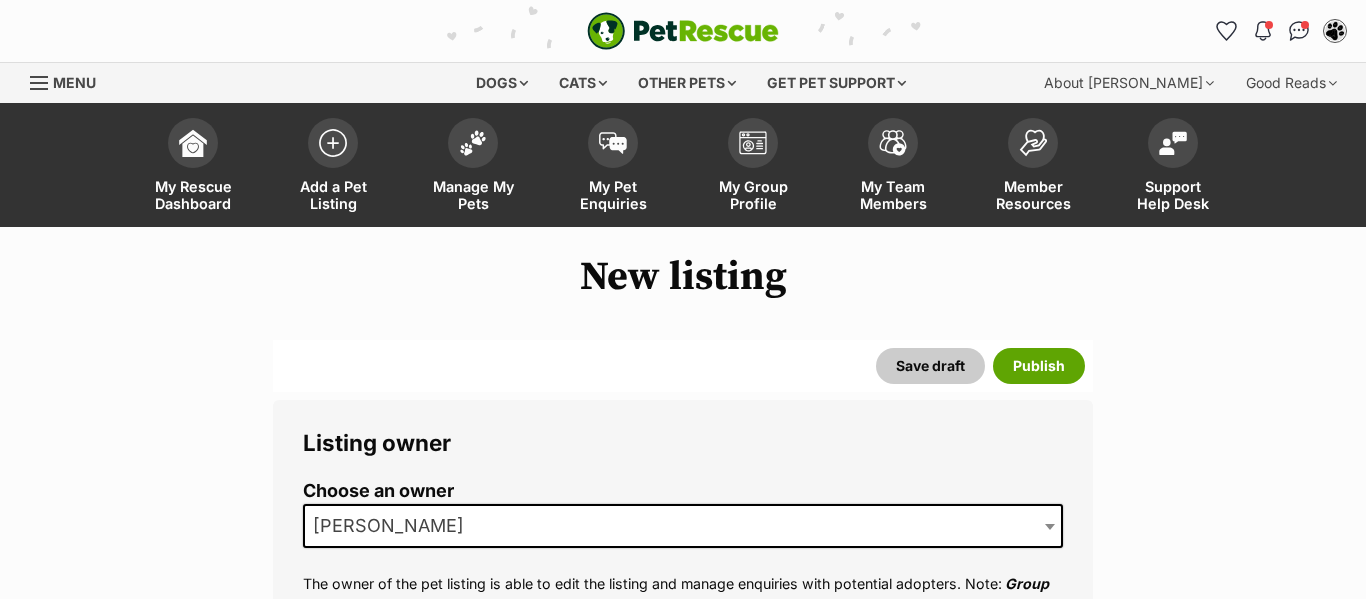 scroll, scrollTop: 0, scrollLeft: 0, axis: both 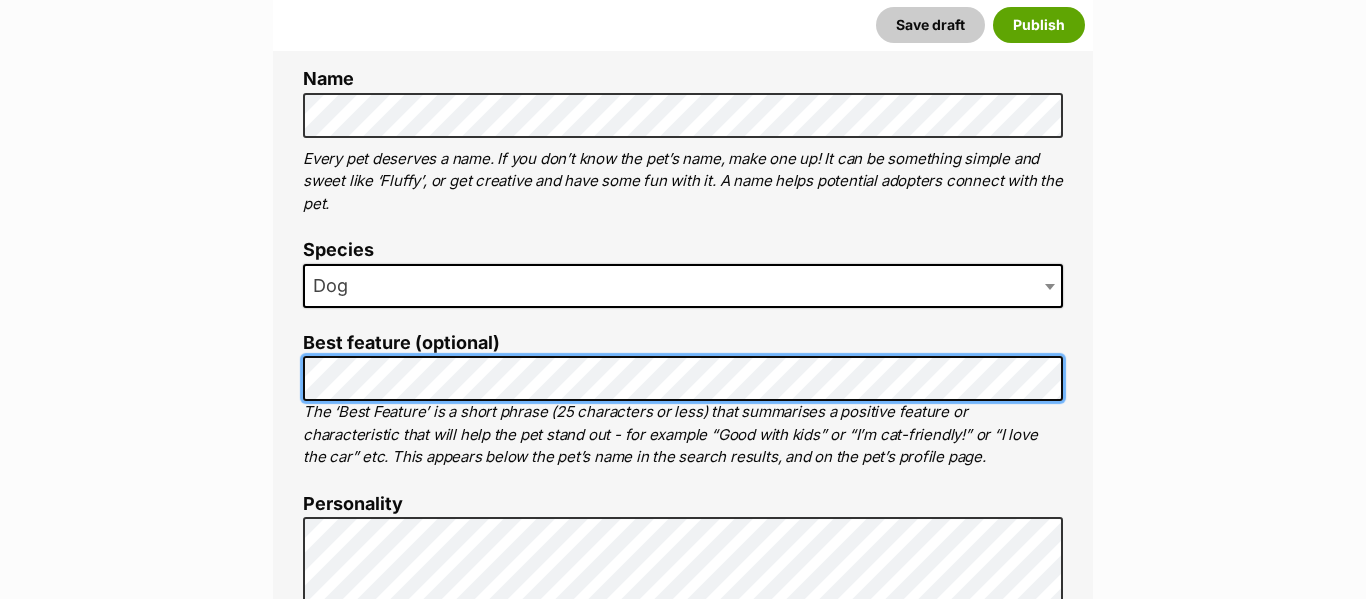 click on "About This Pet Name
Henlo there, it looks like you might be using the pet name field to indicate that this pet is now on hold - we recommend updating the status to on hold from the listing page instead!
Every pet deserves a name. If you don’t know the pet’s name, make one up! It can be something simple and sweet like ‘Fluffy’, or get creative and have some fun with it. A name helps potential adopters connect with the pet.
Species Dog
Best feature (optional)
The ‘Best Feature’ is a short phrase (25 characters or less) that summarises a positive feature or characteristic that will help the pet stand out - for example “Good with kids” or “I’m cat-friendly!” or “I love the car” etc. This appears below the pet’s name in the search results, and on the pet’s profile page.
Personality 5937  characters remaining
How to write a great pet profile  for more tips and our  Pet Listing Rules  for more info.
Generate a profile using AI
Beta
." at bounding box center [683, 1115] 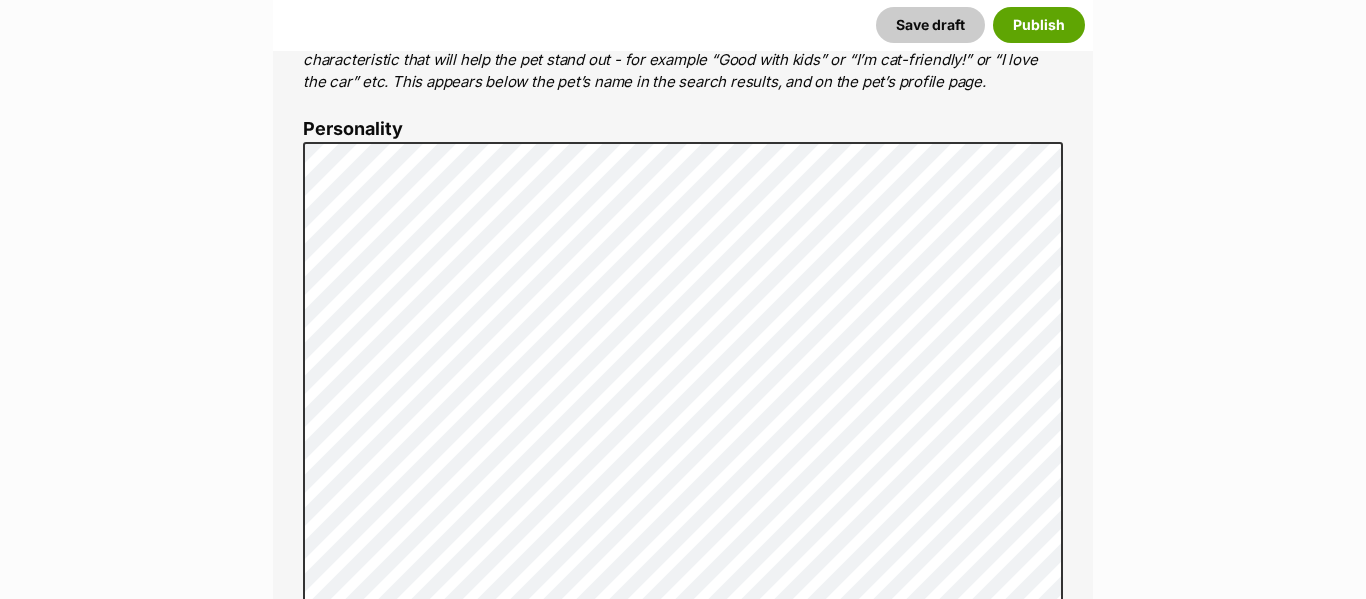 scroll, scrollTop: 1159, scrollLeft: 0, axis: vertical 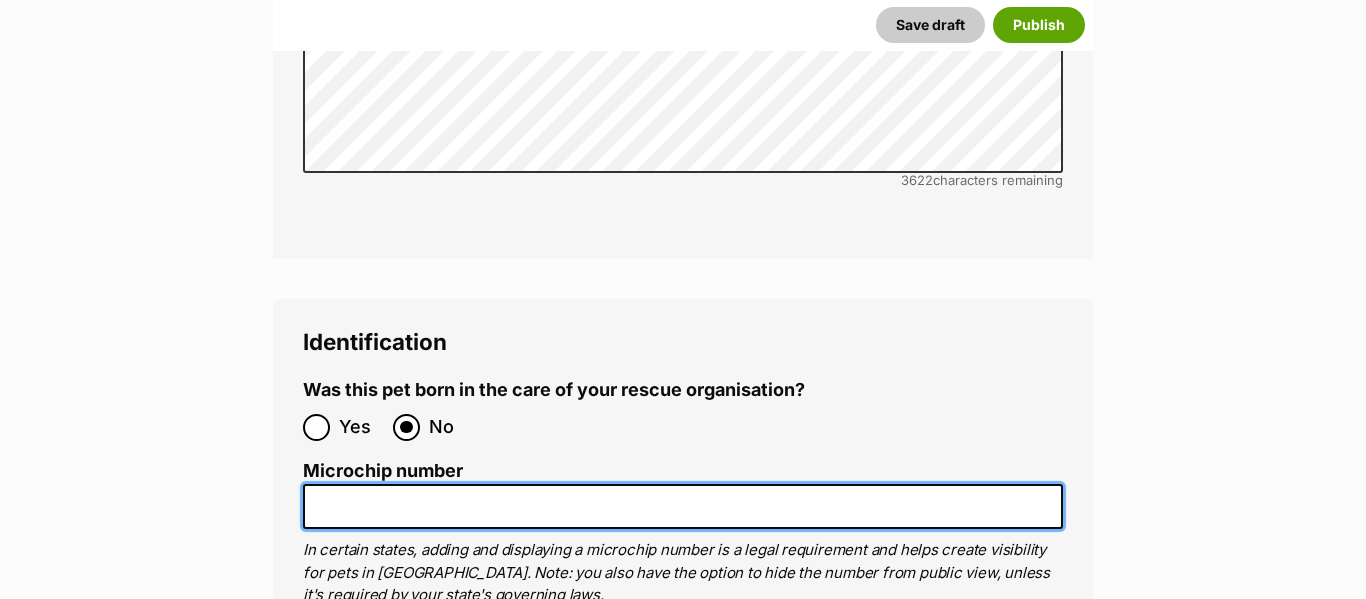 click on "Microchip number" at bounding box center (683, 506) 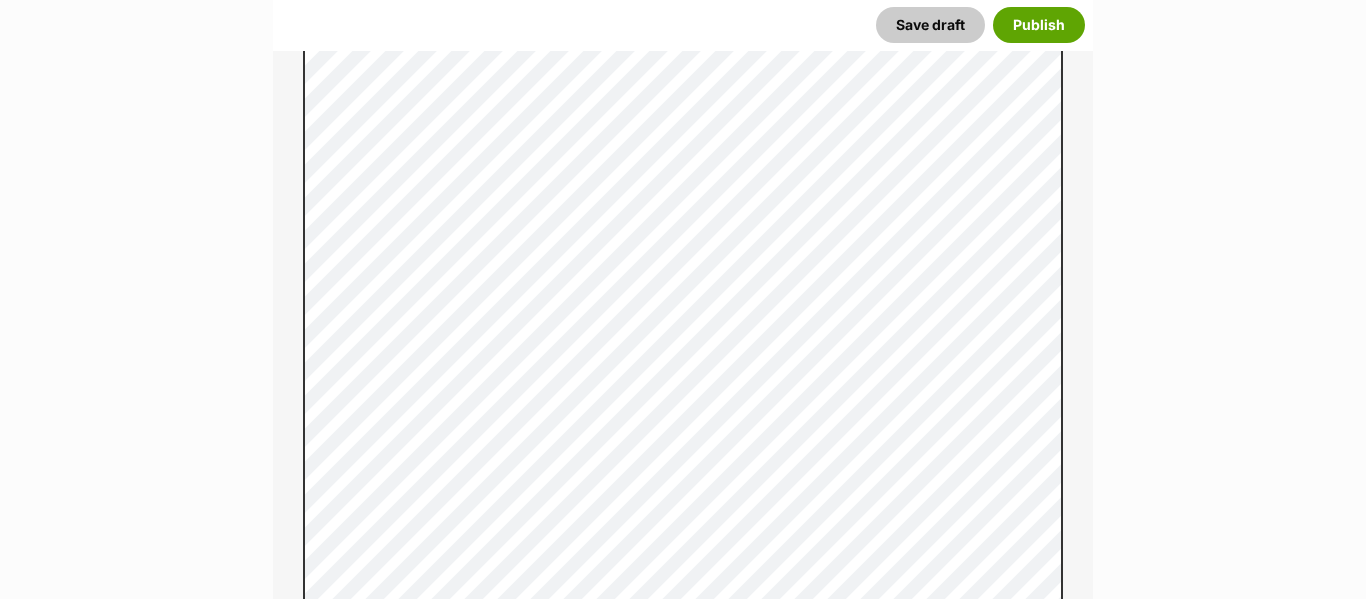 scroll, scrollTop: 1503, scrollLeft: 0, axis: vertical 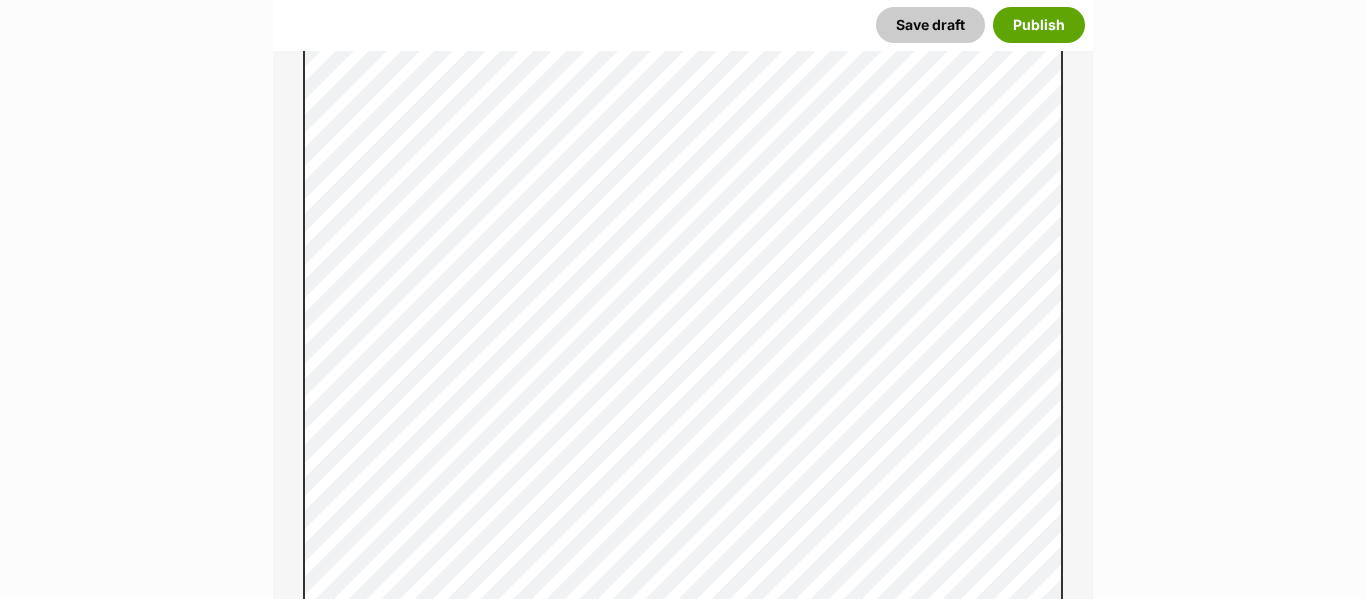 type on "956000018444955" 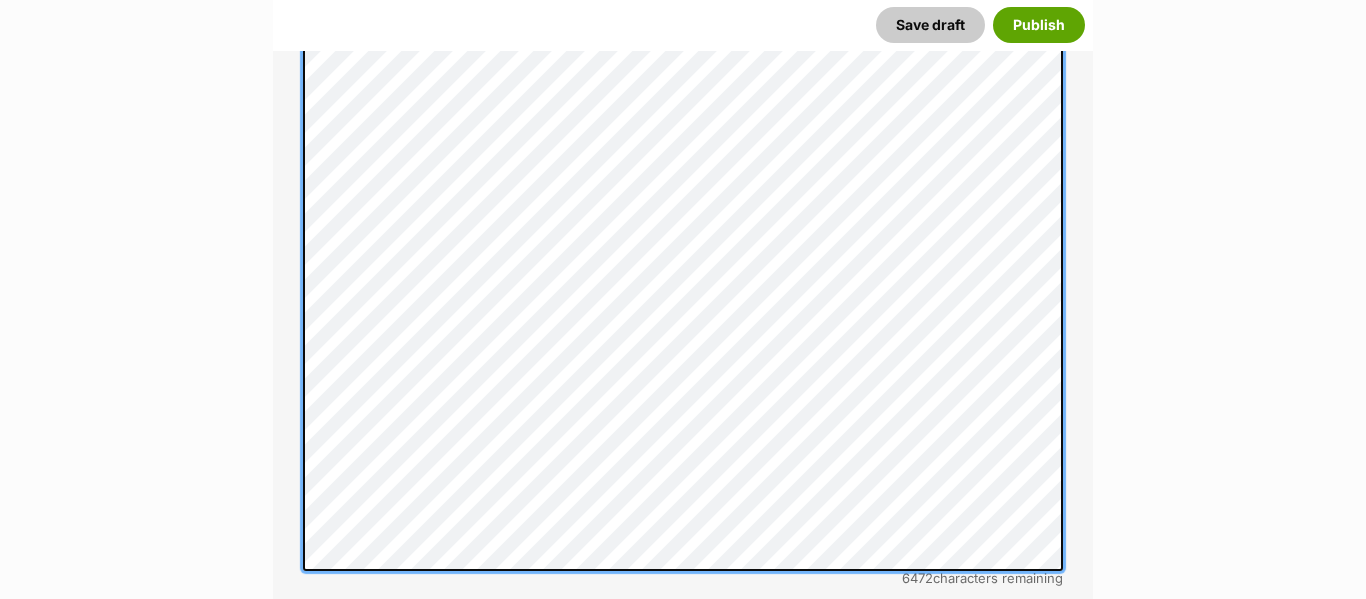 scroll, scrollTop: 1606, scrollLeft: 0, axis: vertical 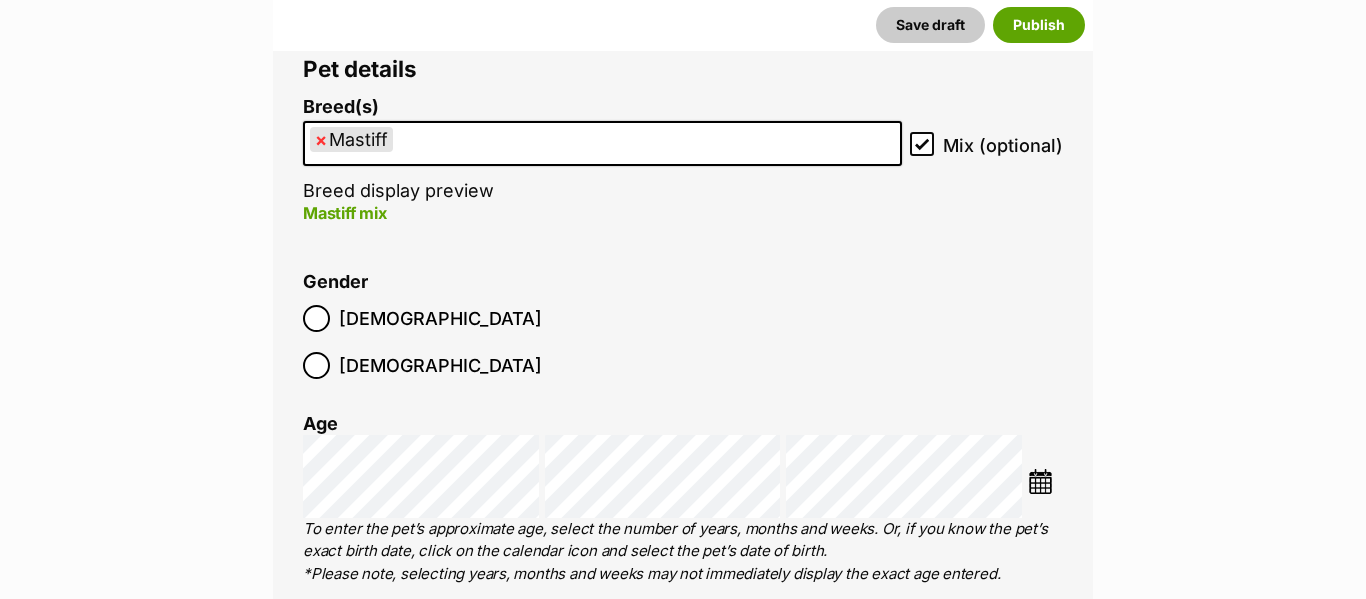 click on "×" at bounding box center [321, 139] 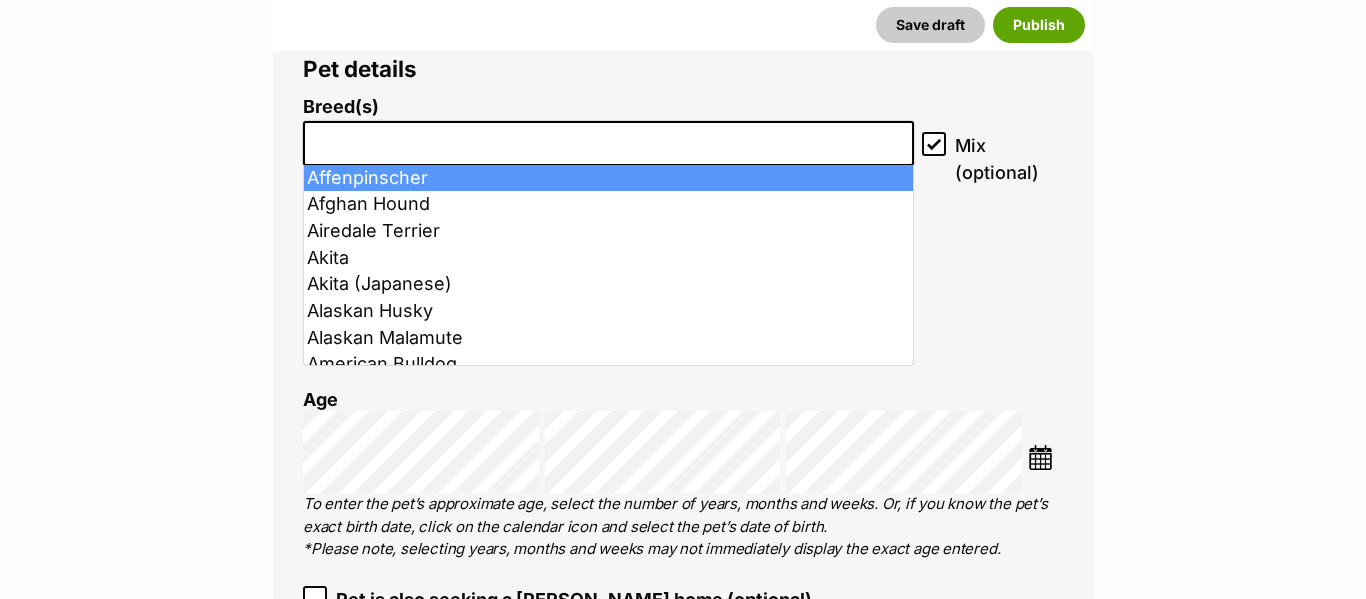 click at bounding box center (608, 138) 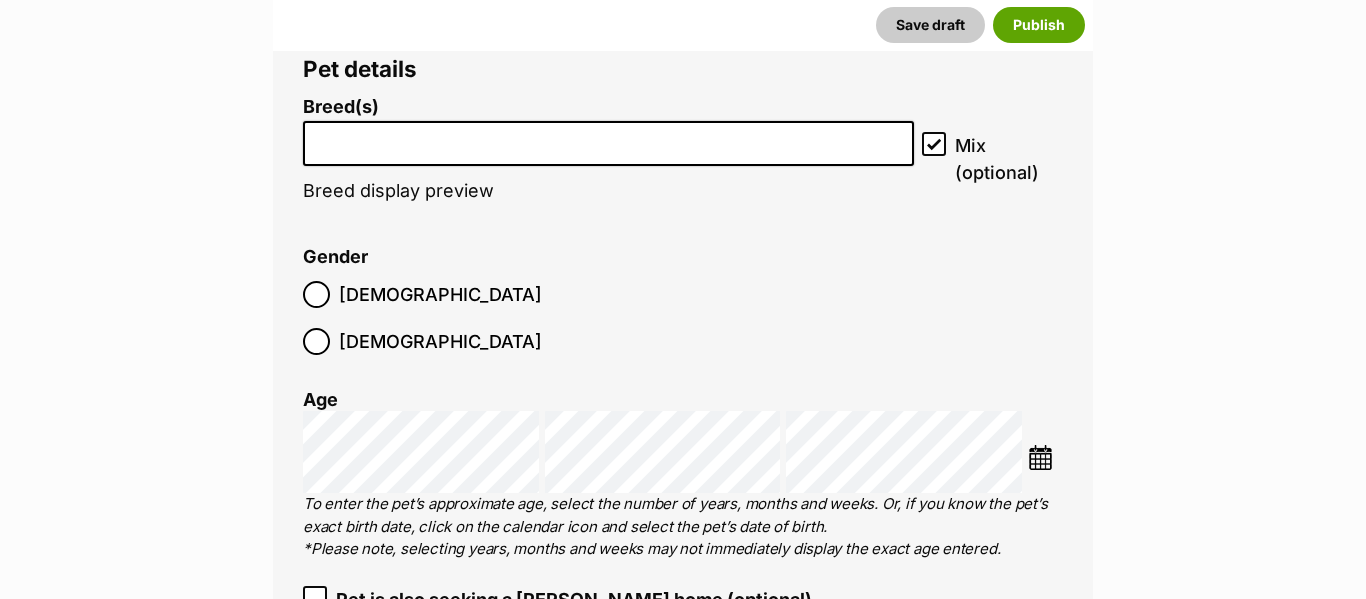 click at bounding box center (608, 138) 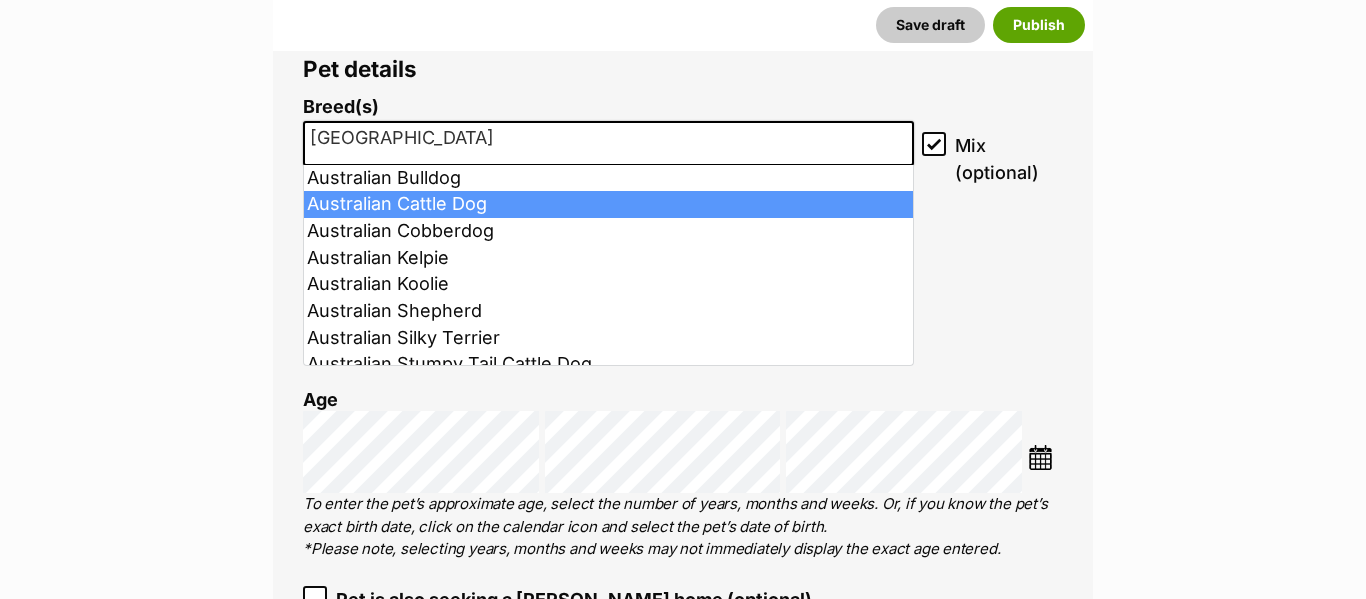 type on "australia" 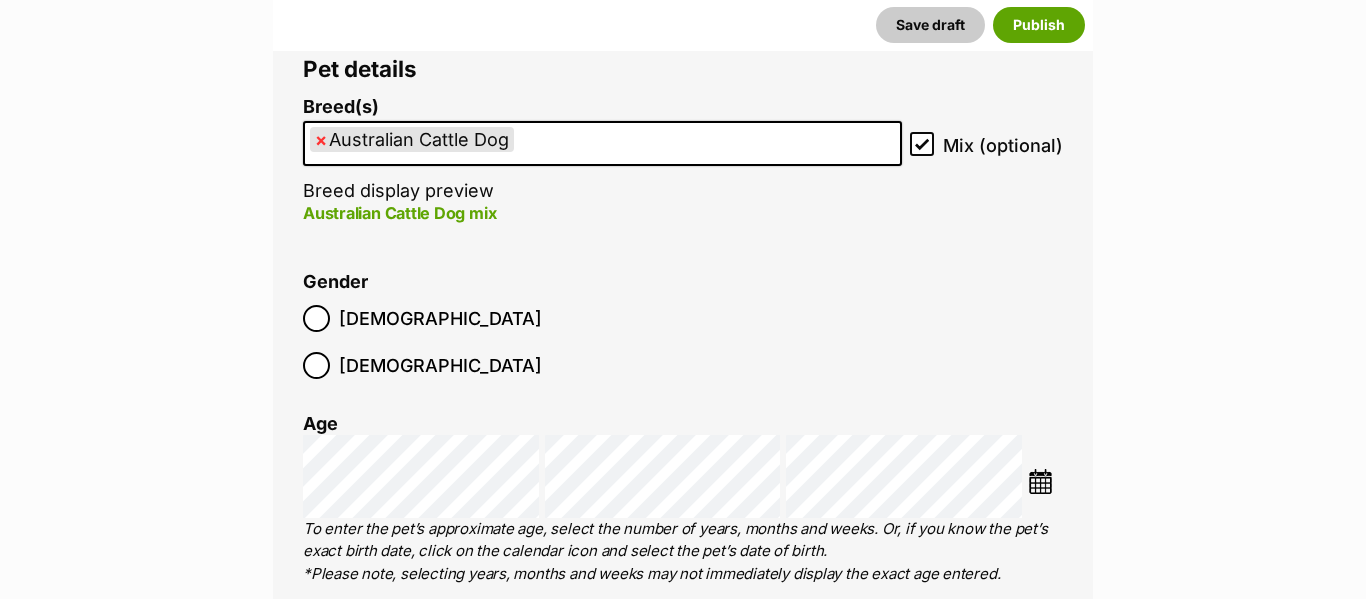 click on "× Australian Cattle Dog" at bounding box center [602, 143] 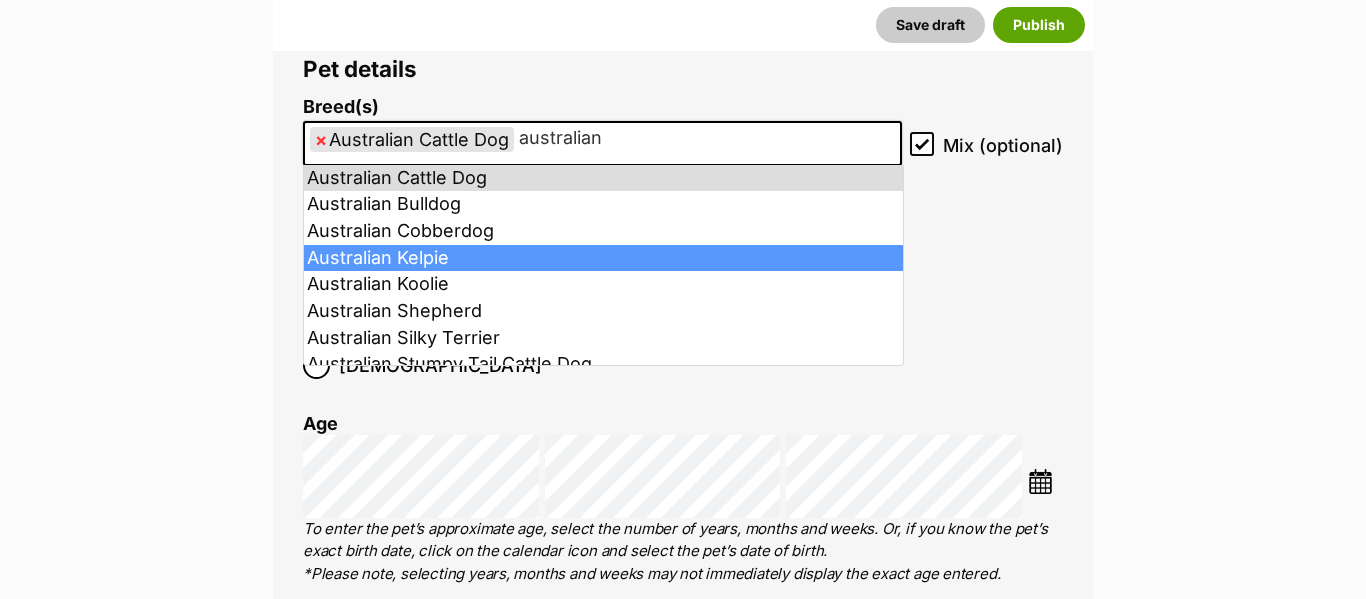 type on "australian" 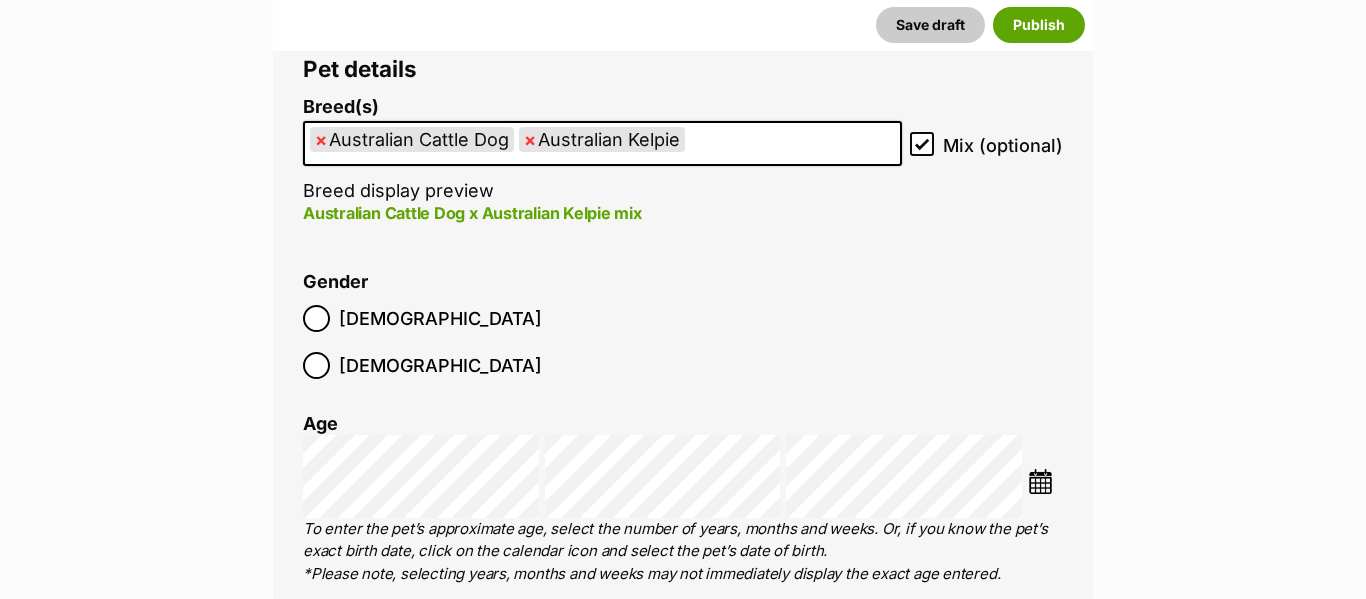 click at bounding box center [697, 138] 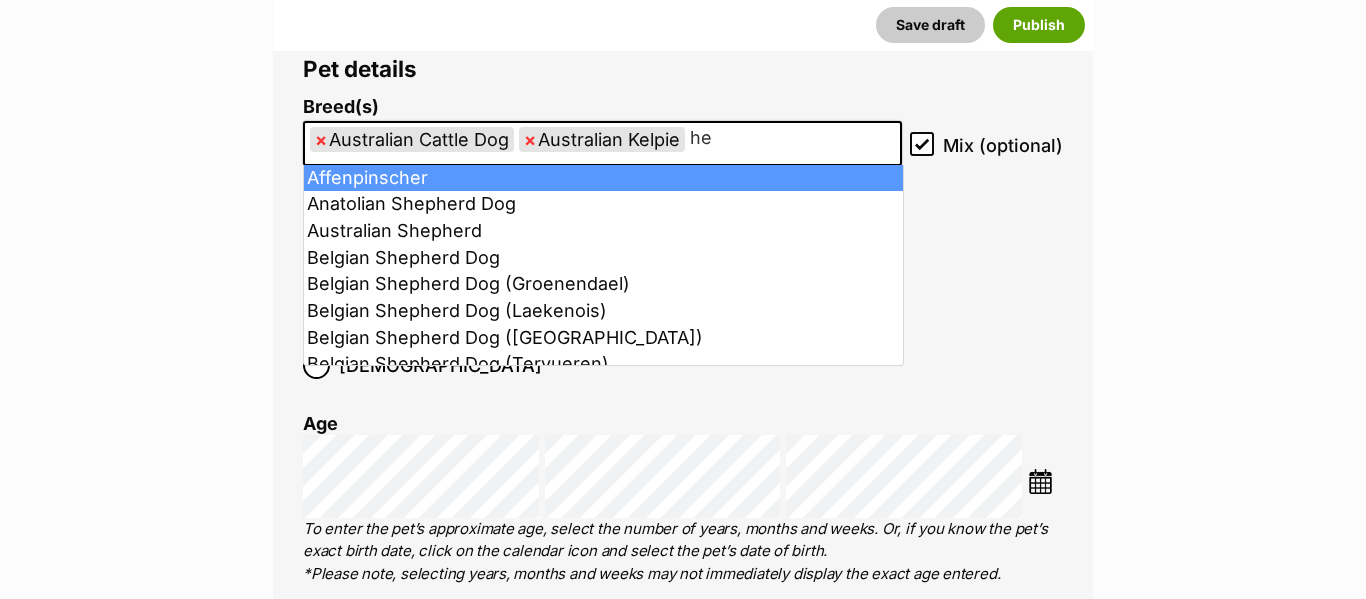 type on "h" 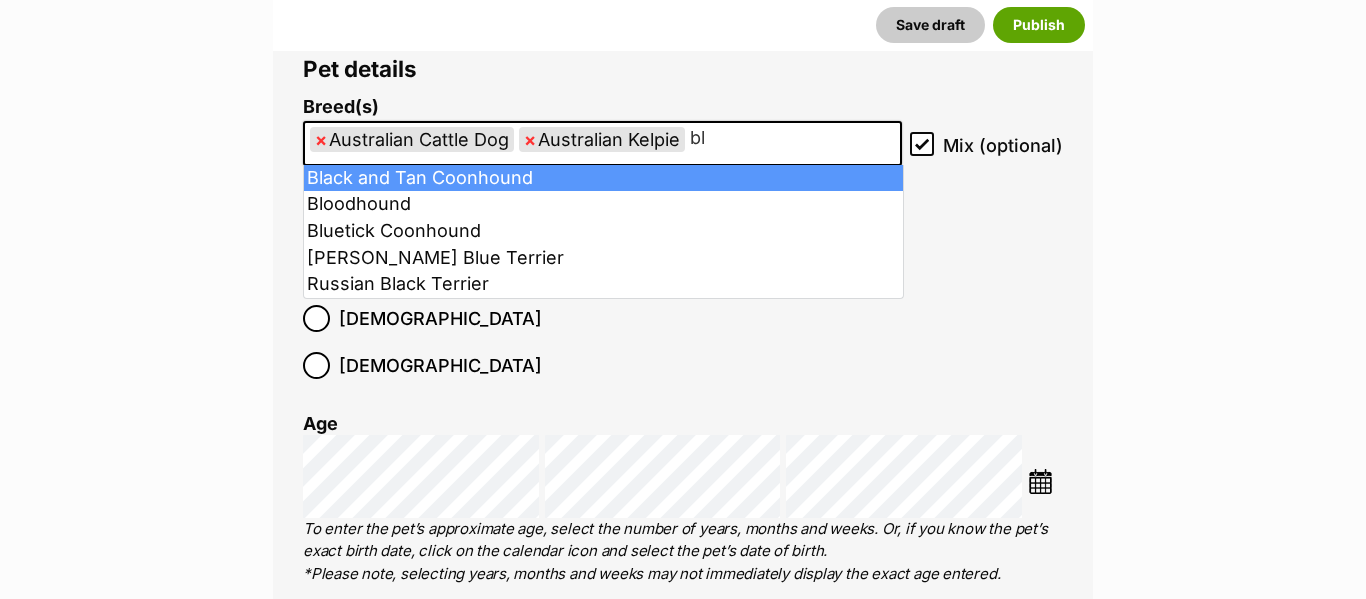type on "b" 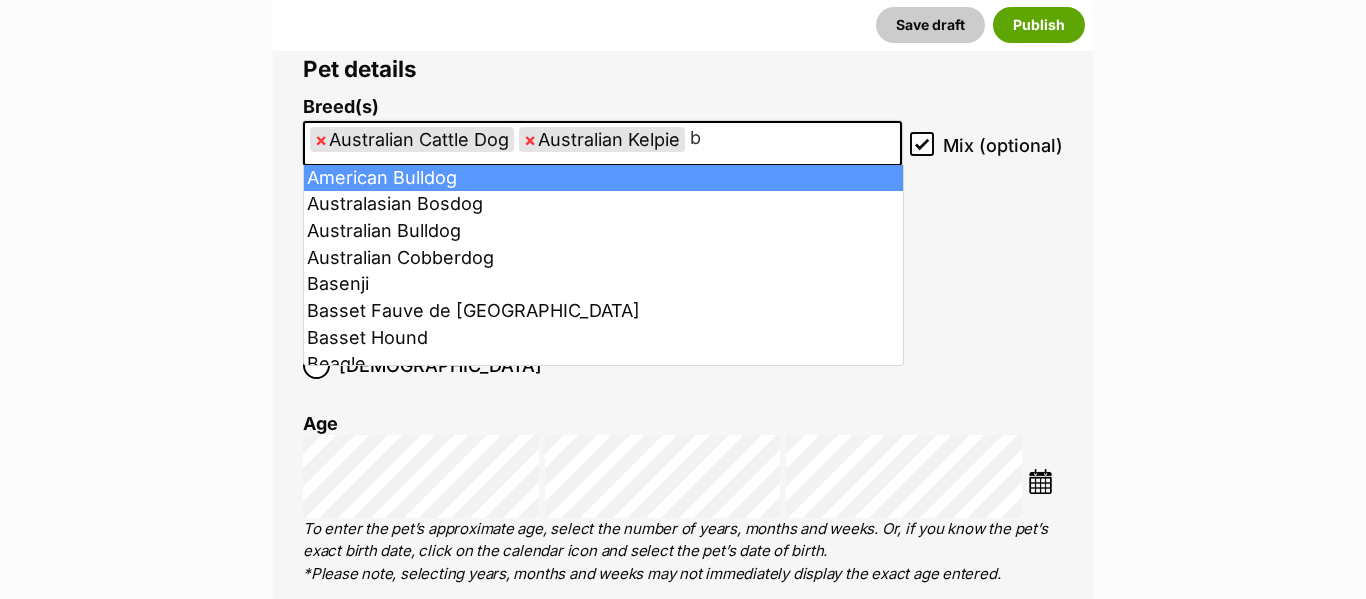 type 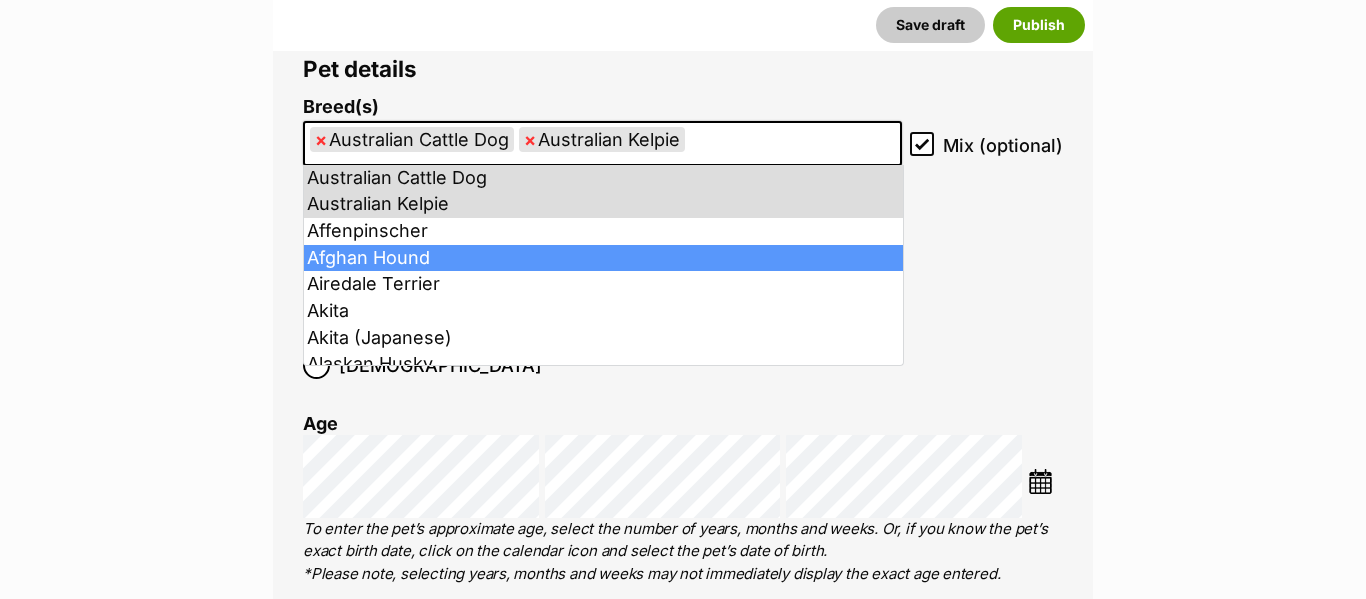 click on "New listing
Listing owner Choose an owner Lynda Smith
The owner of the pet listing is able to edit the listing and manage enquiries with potential adopters. Note:
Group Admins
are also able to edit this pet listing and manage all it's enquiries.
Any time this pet receives new enquiries or messages from potential adopters, we'll also send you an email notification. Members can opt out of receiving these emails via their
notification settings .
About This Pet Name
Henlo there, it looks like you might be using the pet name field to indicate that this pet is now on hold - we recommend updating the status to on hold from the listing page instead!
Every pet deserves a name. If you don’t know the pet’s name, make one up! It can be something simple and sweet like ‘Fluffy’, or get creative and have some fun with it. A name helps potential adopters connect with the pet.
Species Dog
Best feature (optional)
Personality 6473  characters remaining" at bounding box center [683, 1722] 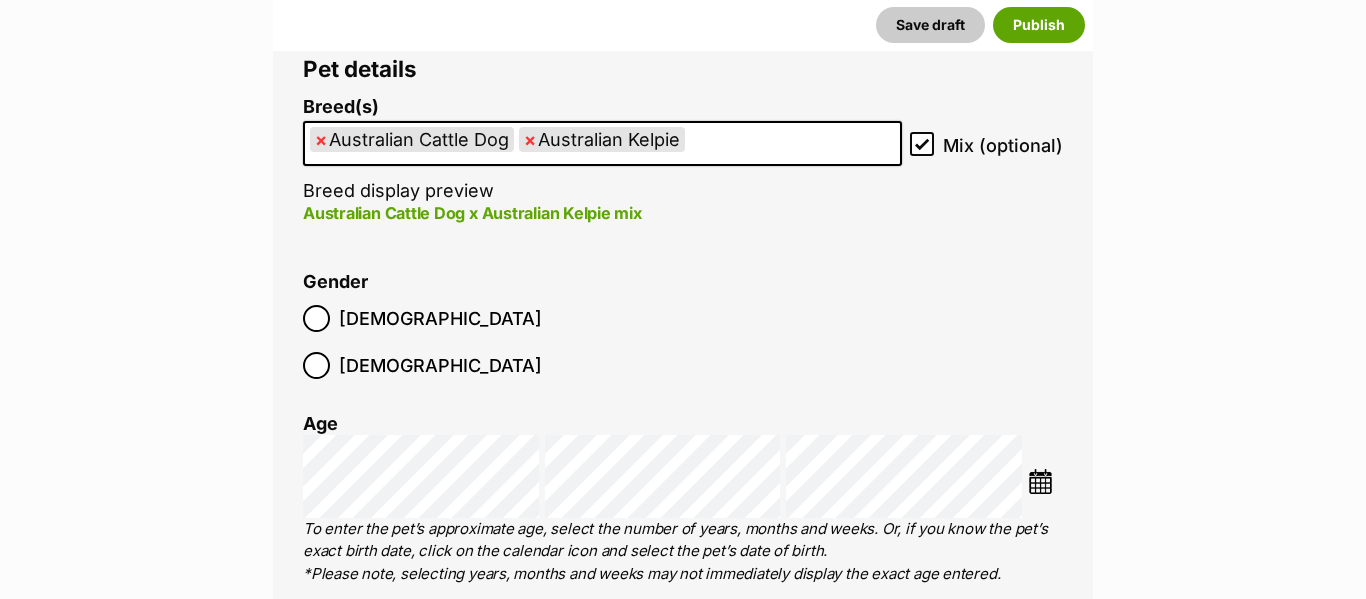 click at bounding box center [1040, 481] 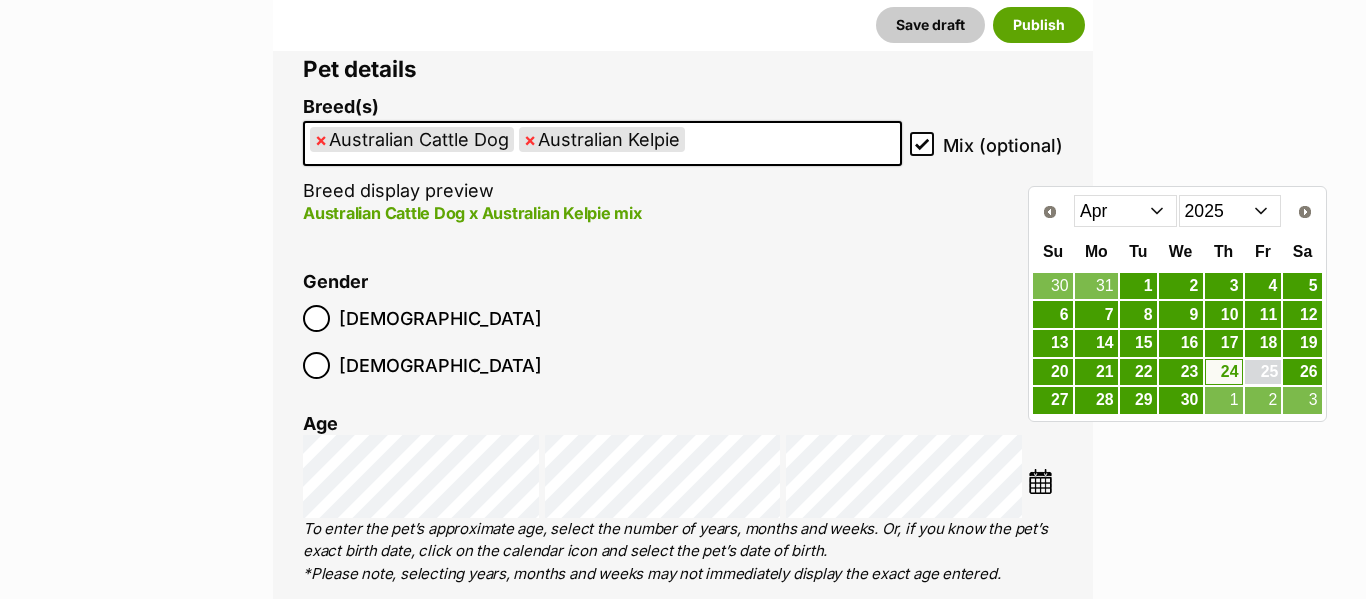 click on "25" at bounding box center [1263, 372] 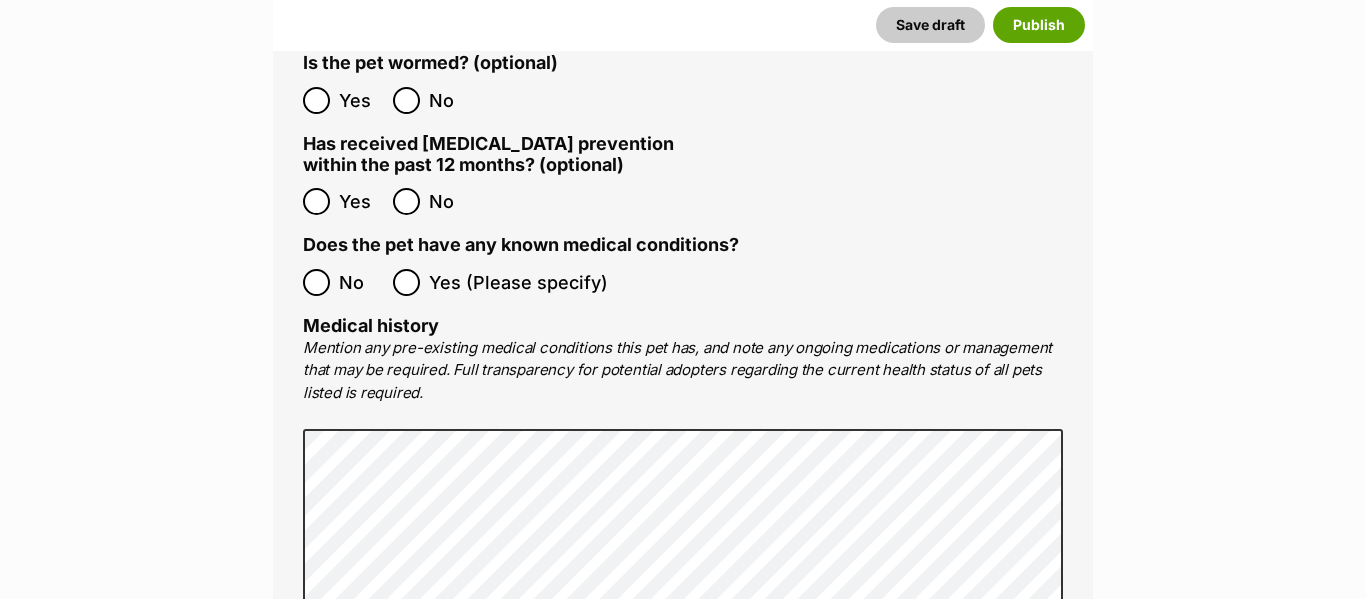 scroll, scrollTop: 4139, scrollLeft: 0, axis: vertical 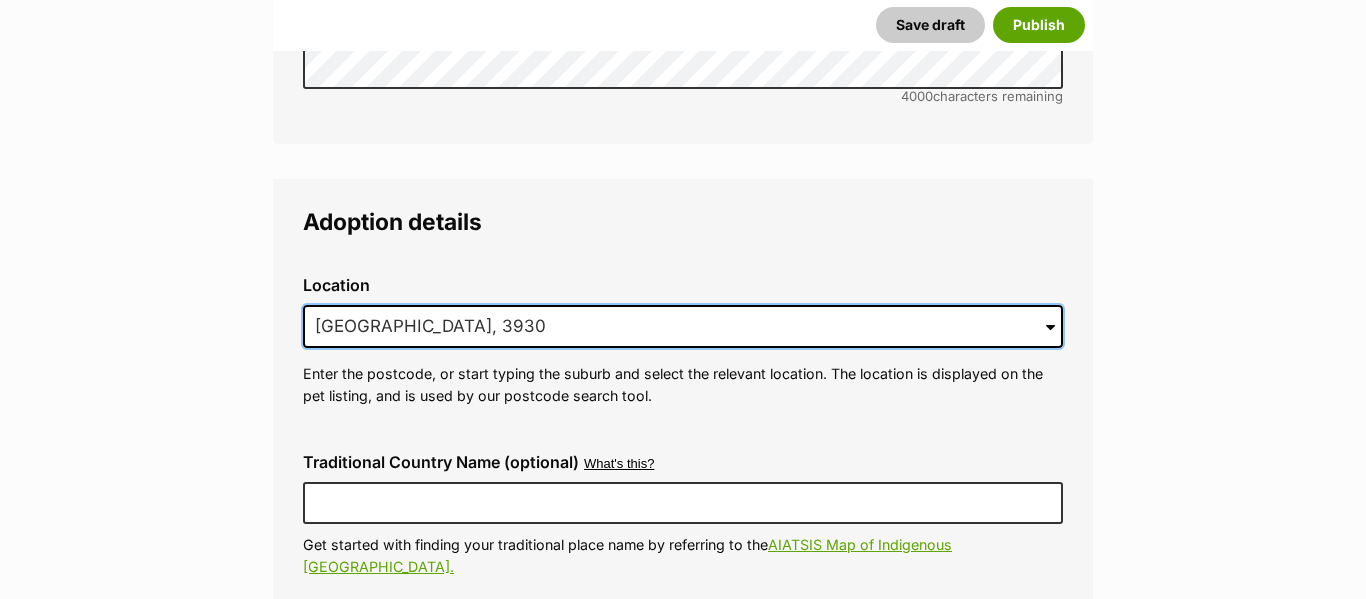click on "Mount Eliza, VIC, 3930" at bounding box center (683, 327) 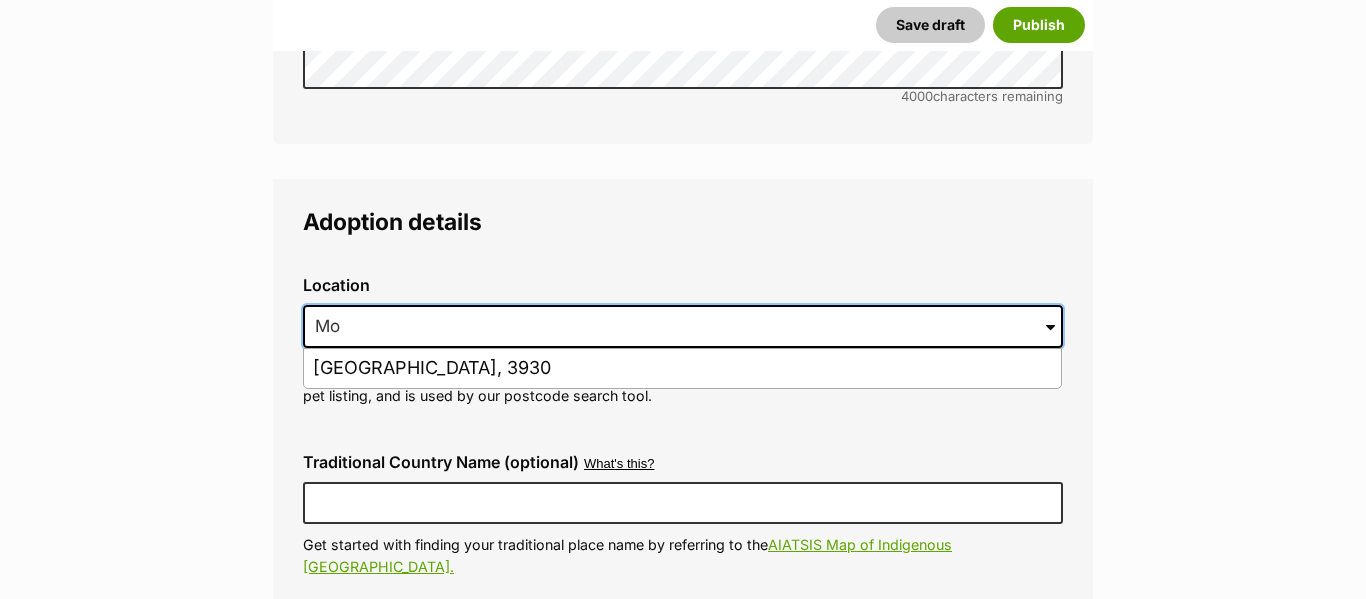 type on "M" 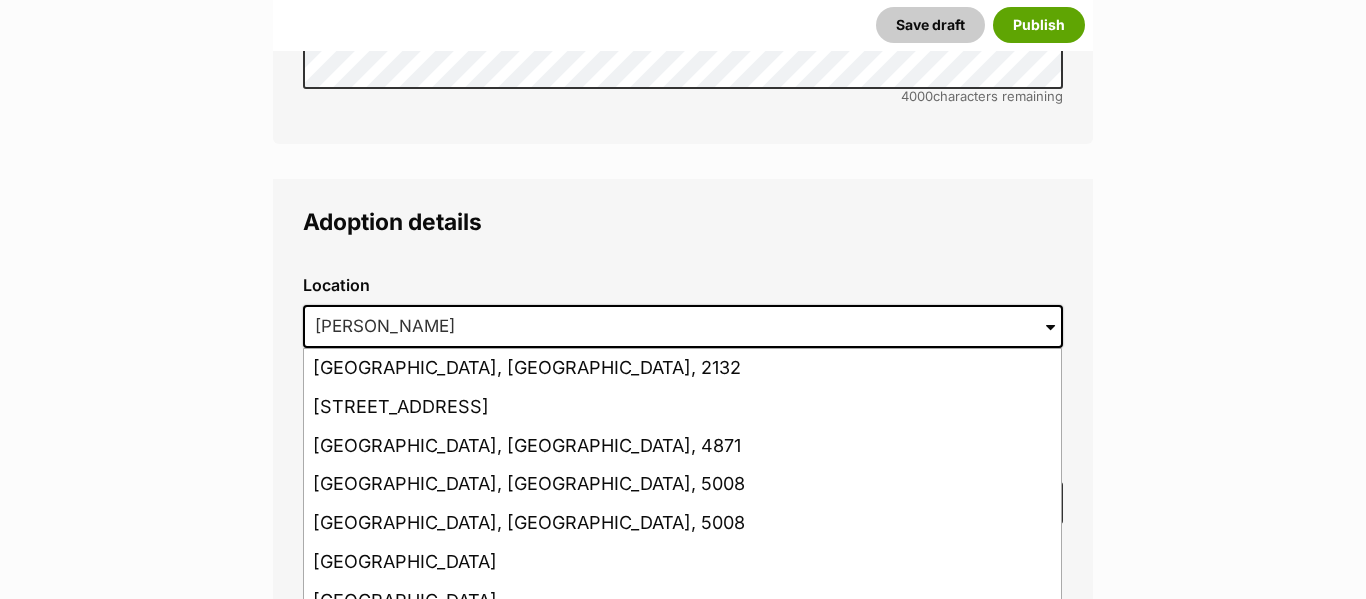 click on "Croydon, Victoria, 3136" at bounding box center (682, 639) 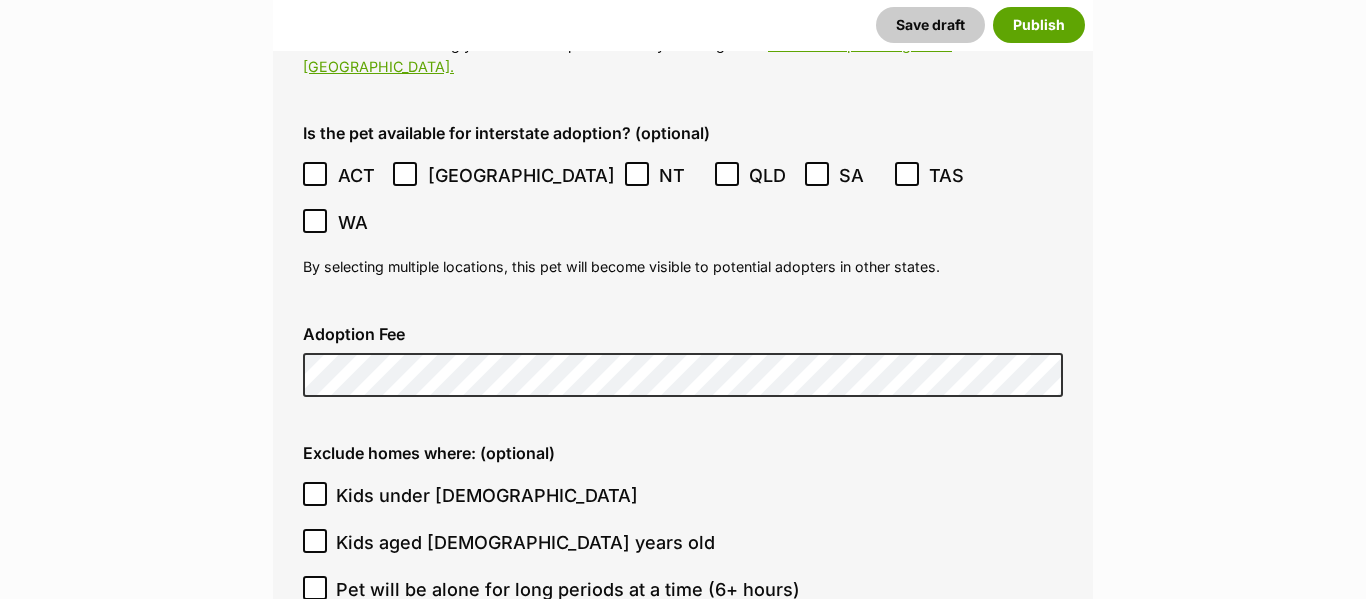 scroll, scrollTop: 5401, scrollLeft: 0, axis: vertical 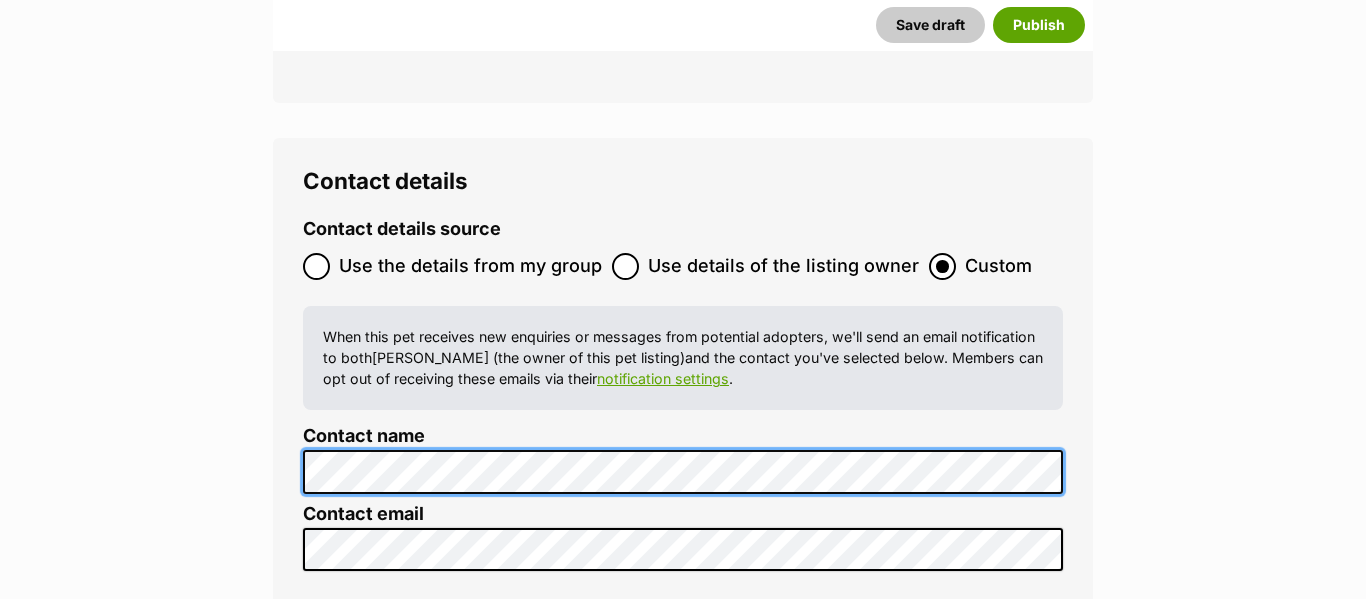 click on "New listing
Listing owner Choose an owner Lynda Smith
The owner of the pet listing is able to edit the listing and manage enquiries with potential adopters. Note:
Group Admins
are also able to edit this pet listing and manage all it's enquiries.
Any time this pet receives new enquiries or messages from potential adopters, we'll also send you an email notification. Members can opt out of receiving these emails via their
notification settings .
About This Pet Name
Henlo there, it looks like you might be using the pet name field to indicate that this pet is now on hold - we recommend updating the status to on hold from the listing page instead!
Every pet deserves a name. If you don’t know the pet’s name, make one up! It can be something simple and sweet like ‘Fluffy’, or get creative and have some fun with it. A name helps potential adopters connect with the pet.
Species Dog
Best feature (optional)
Personality 6473  characters remaining" at bounding box center [683, -3255] 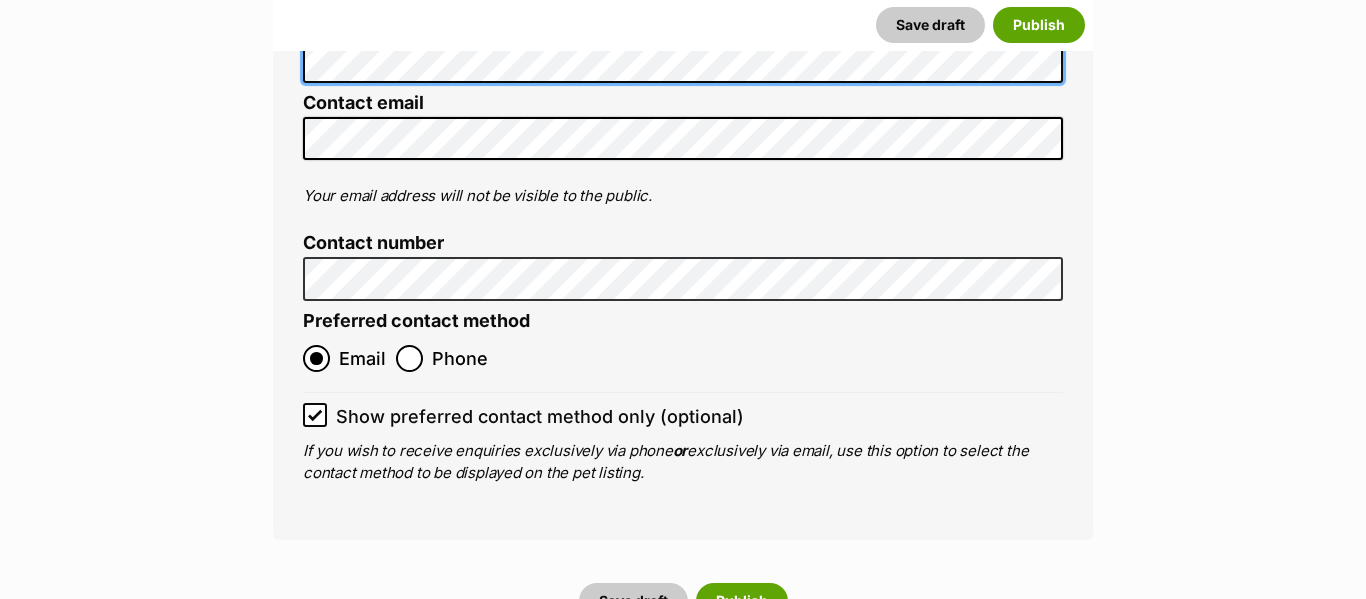 scroll, scrollTop: 8205, scrollLeft: 0, axis: vertical 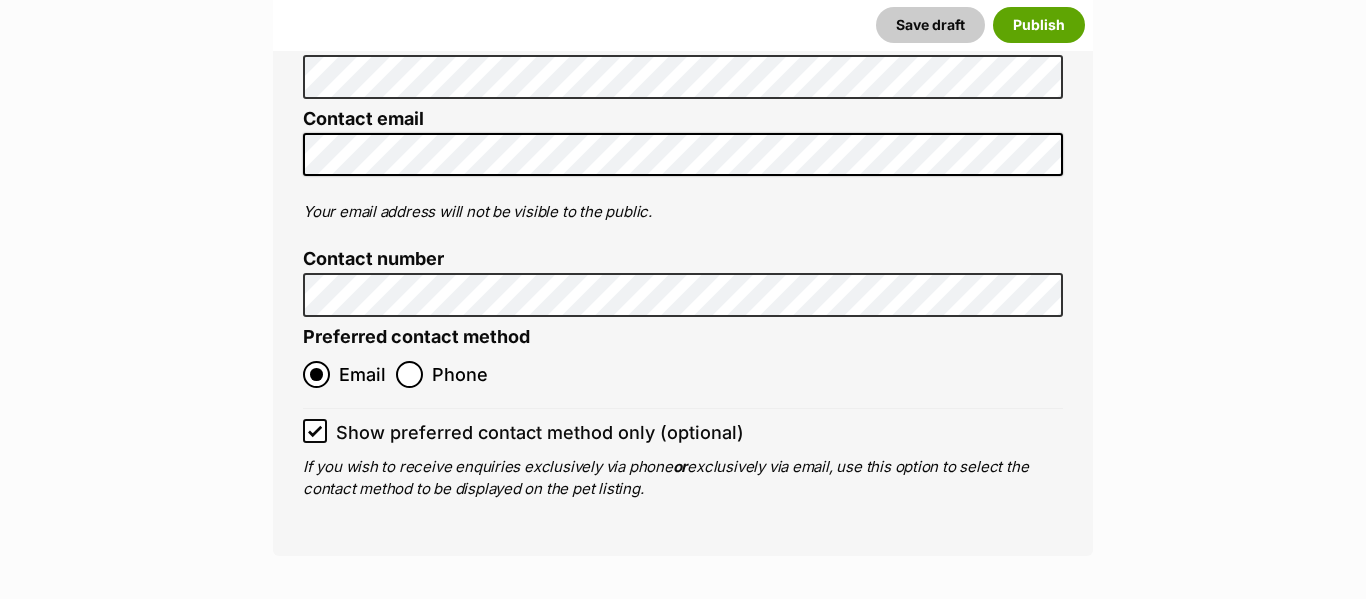 click on "Save draft" at bounding box center [633, 617] 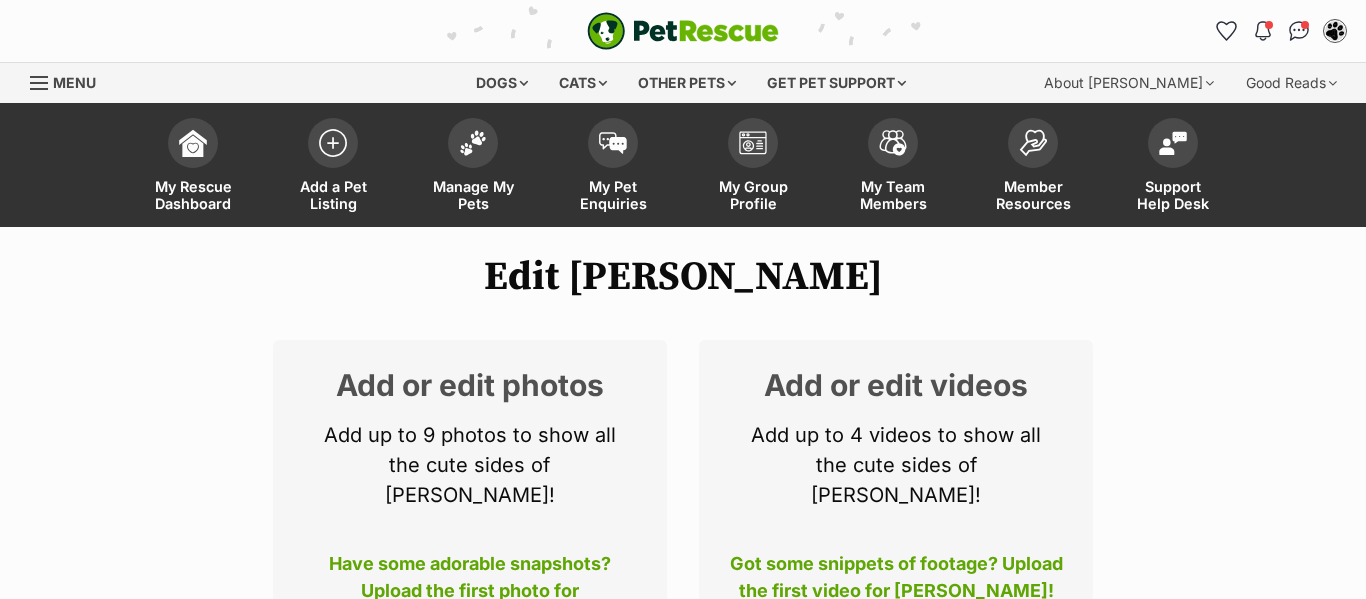 scroll, scrollTop: 0, scrollLeft: 0, axis: both 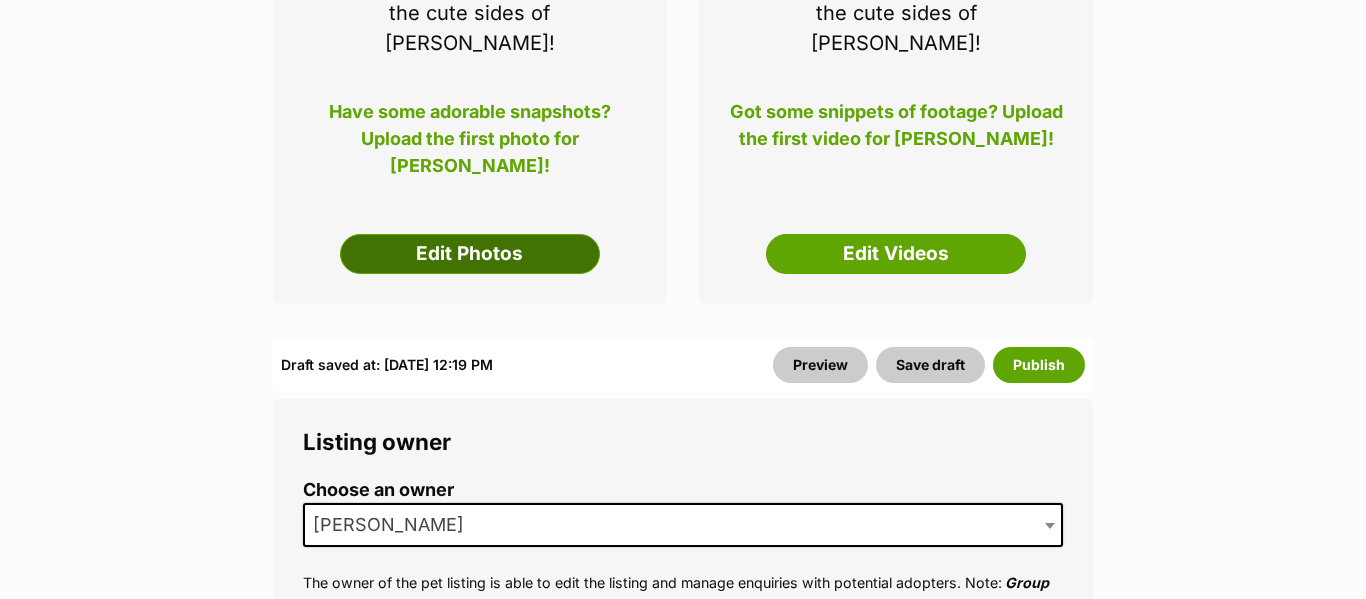click on "Edit Photos" at bounding box center [470, 254] 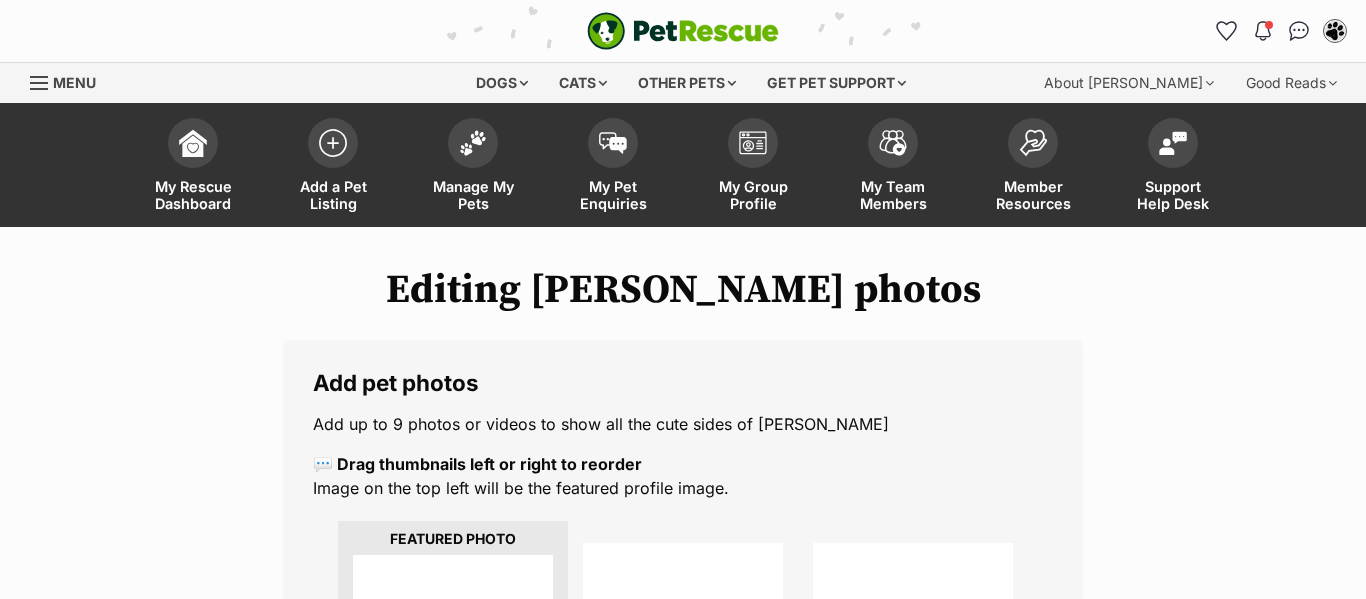scroll, scrollTop: 0, scrollLeft: 0, axis: both 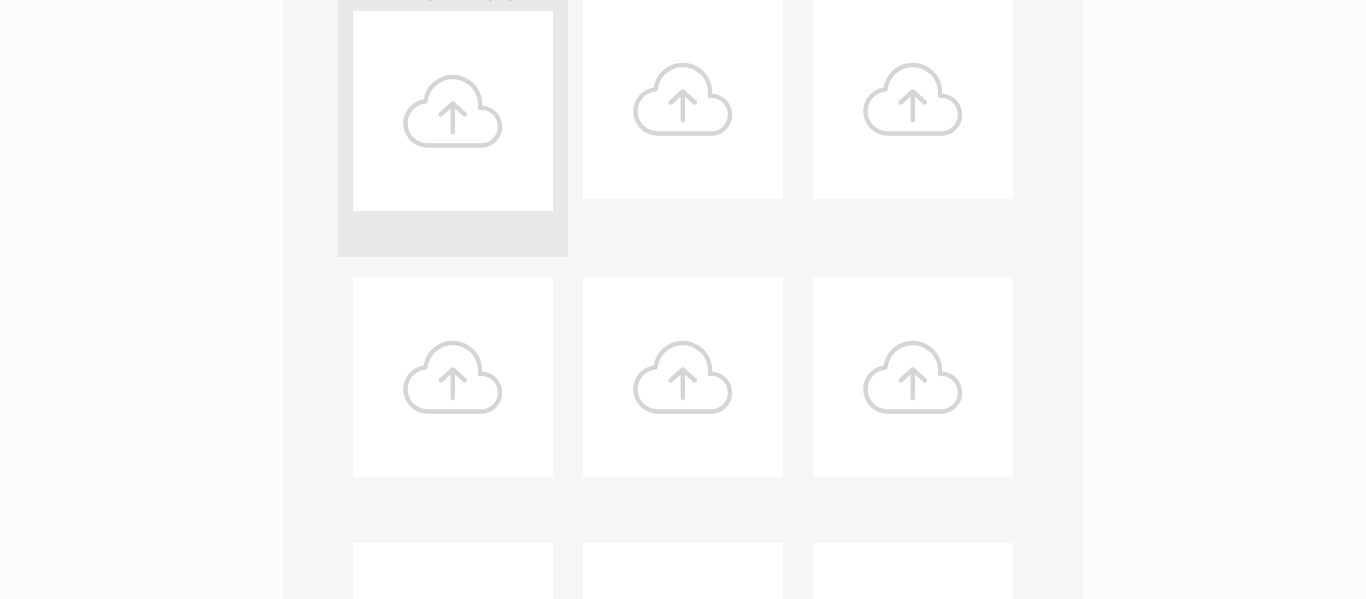 click at bounding box center (453, 111) 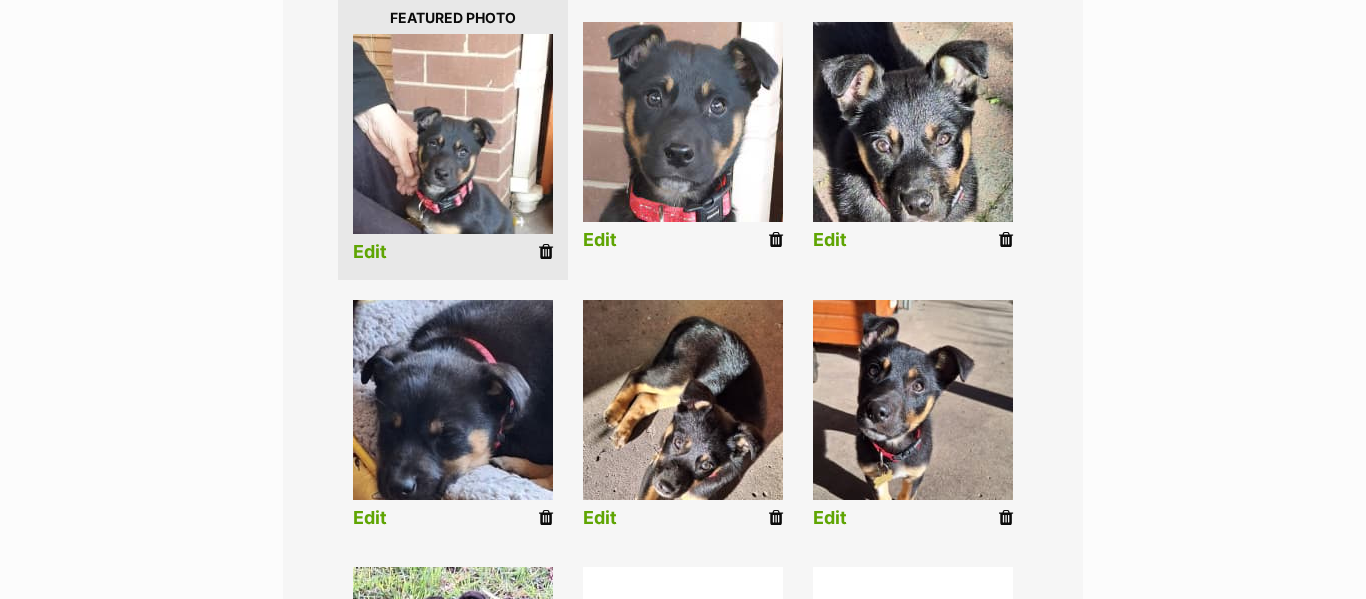 scroll, scrollTop: 545, scrollLeft: 0, axis: vertical 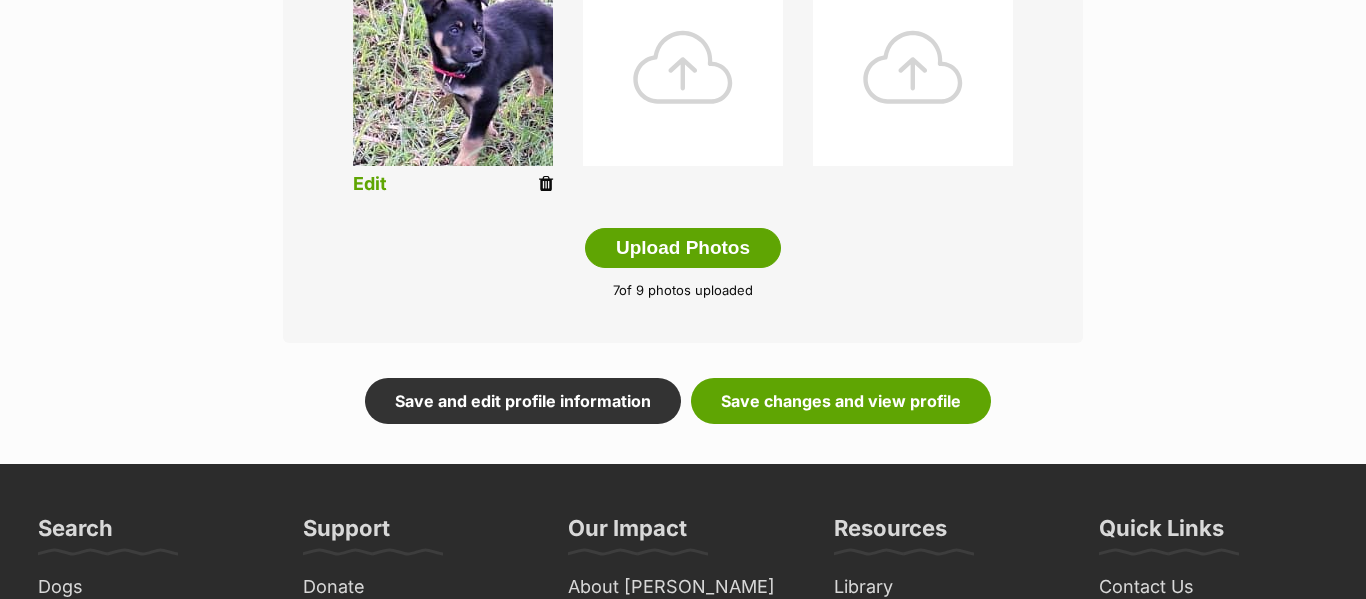 click on "Editing Roderick's photos
Add pet photos
Add up to 9 photos or videos to show all the cute sides of Roderick
💬 Drag thumbnails left or right to reorder
Image on the top left will be the featured profile image.
Edit Edit Edit Edit Edit Edit Edit
Upload Photos
7
of 9 photos uploaded
Save and edit profile information
Save changes and view profile" at bounding box center (683, -216) 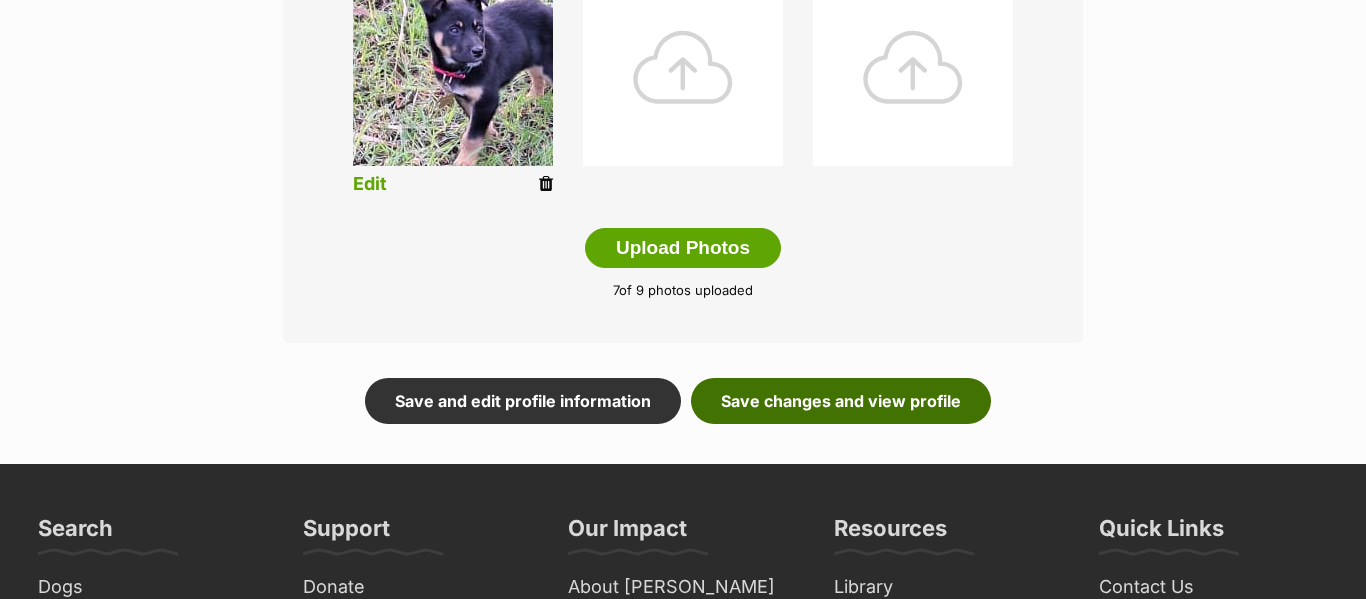 click on "Save changes and view profile" at bounding box center (841, 401) 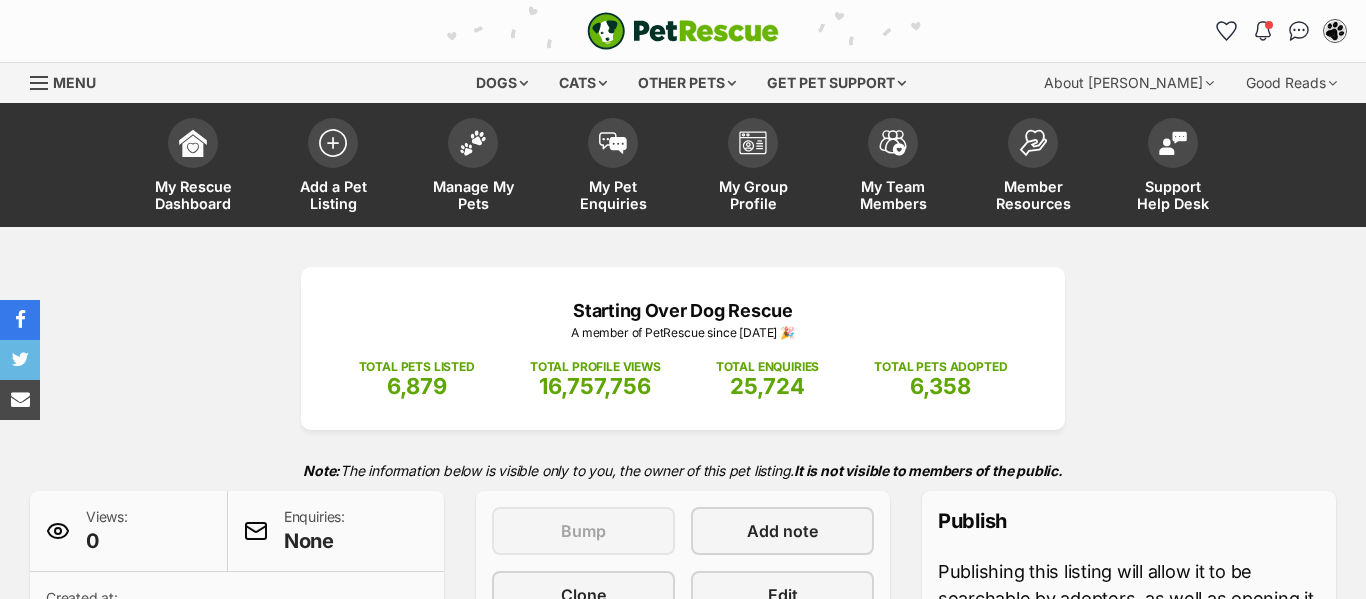 scroll, scrollTop: 0, scrollLeft: 0, axis: both 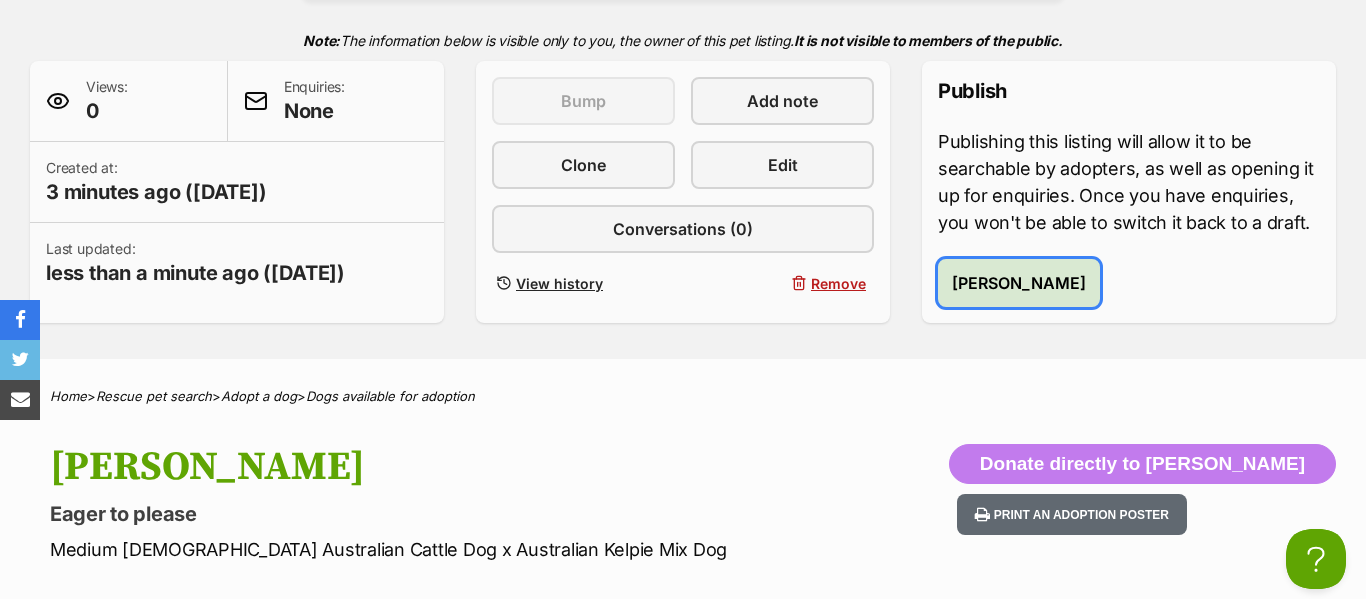 click on "Publish Roderick" at bounding box center [1019, 283] 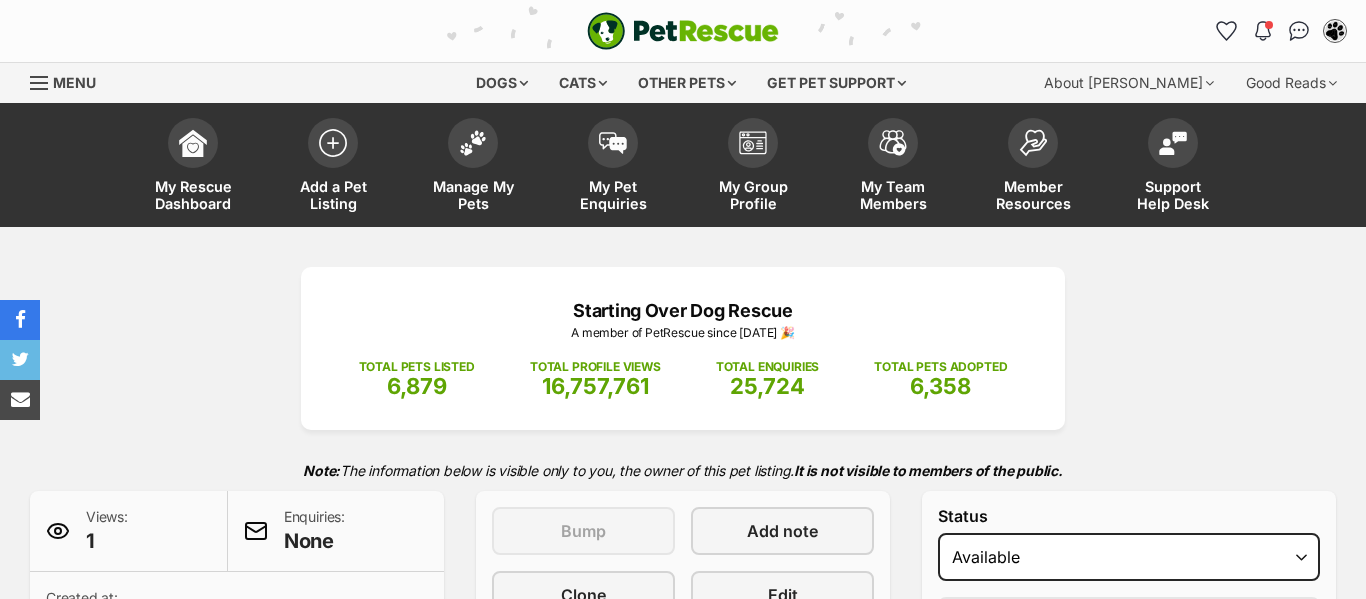 scroll, scrollTop: 0, scrollLeft: 0, axis: both 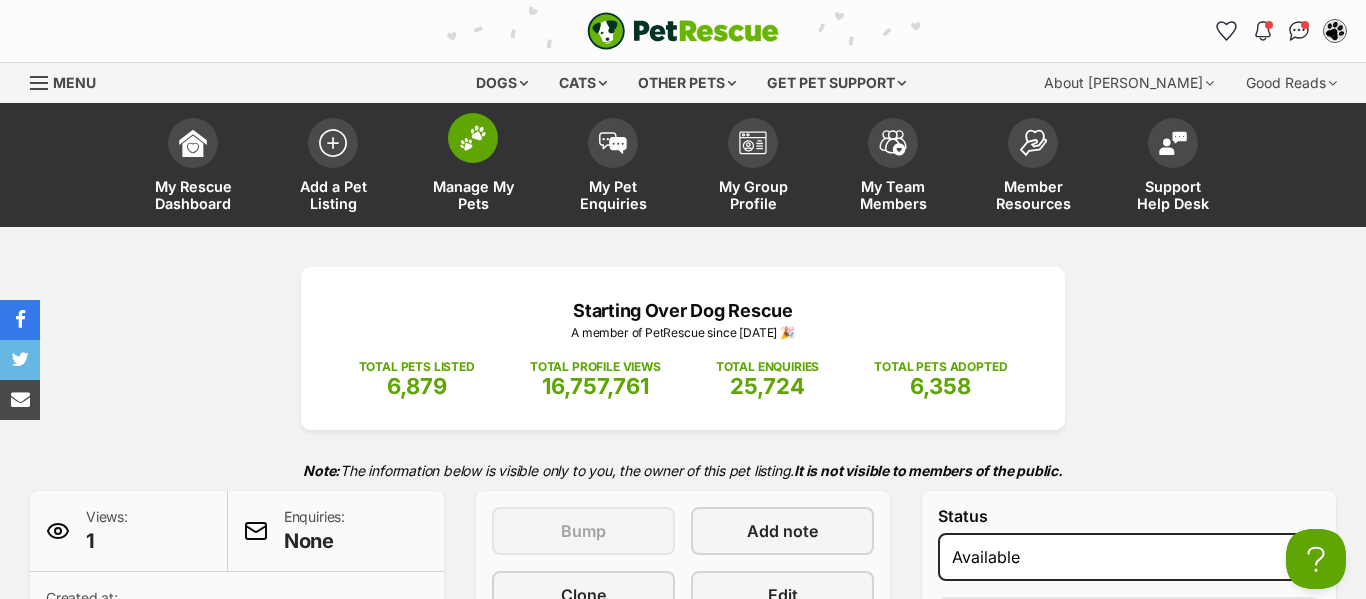 click at bounding box center [473, 138] 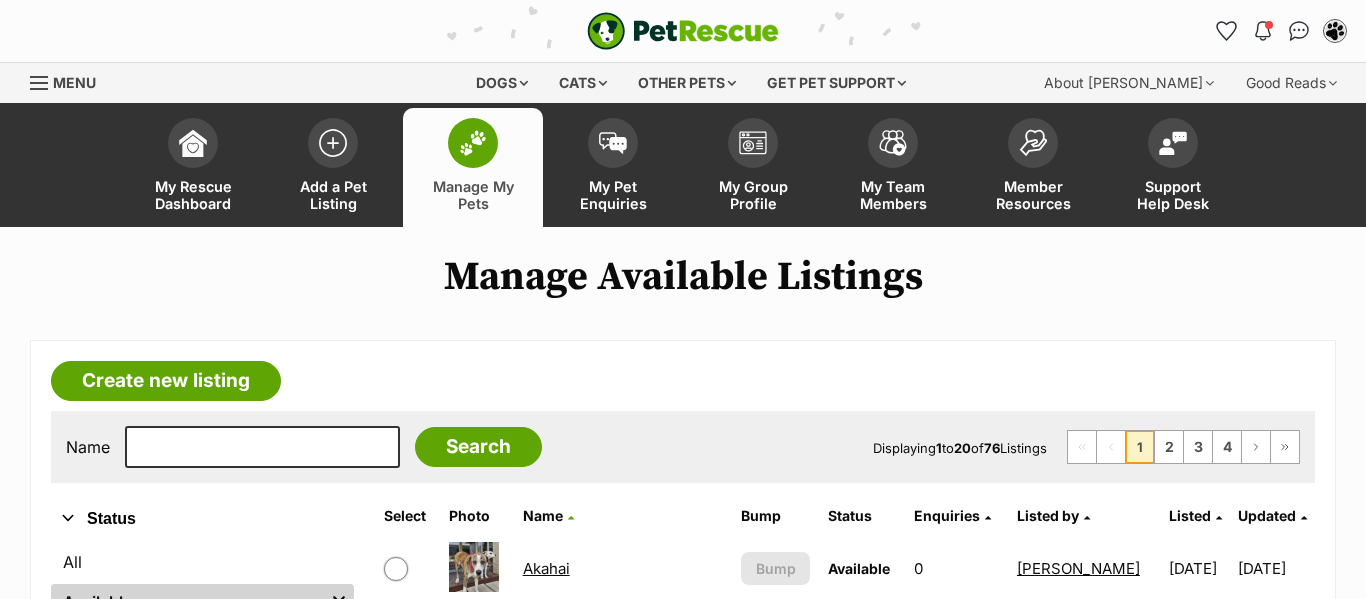 scroll, scrollTop: 0, scrollLeft: 0, axis: both 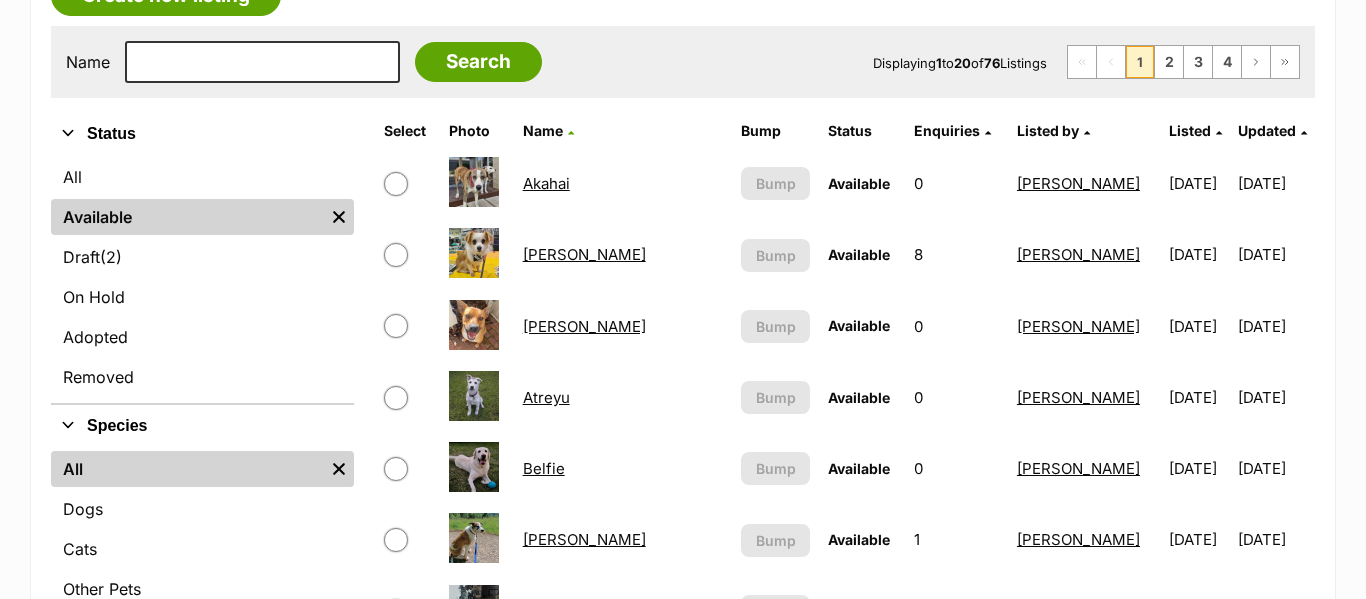click on "[PERSON_NAME]" at bounding box center (584, 254) 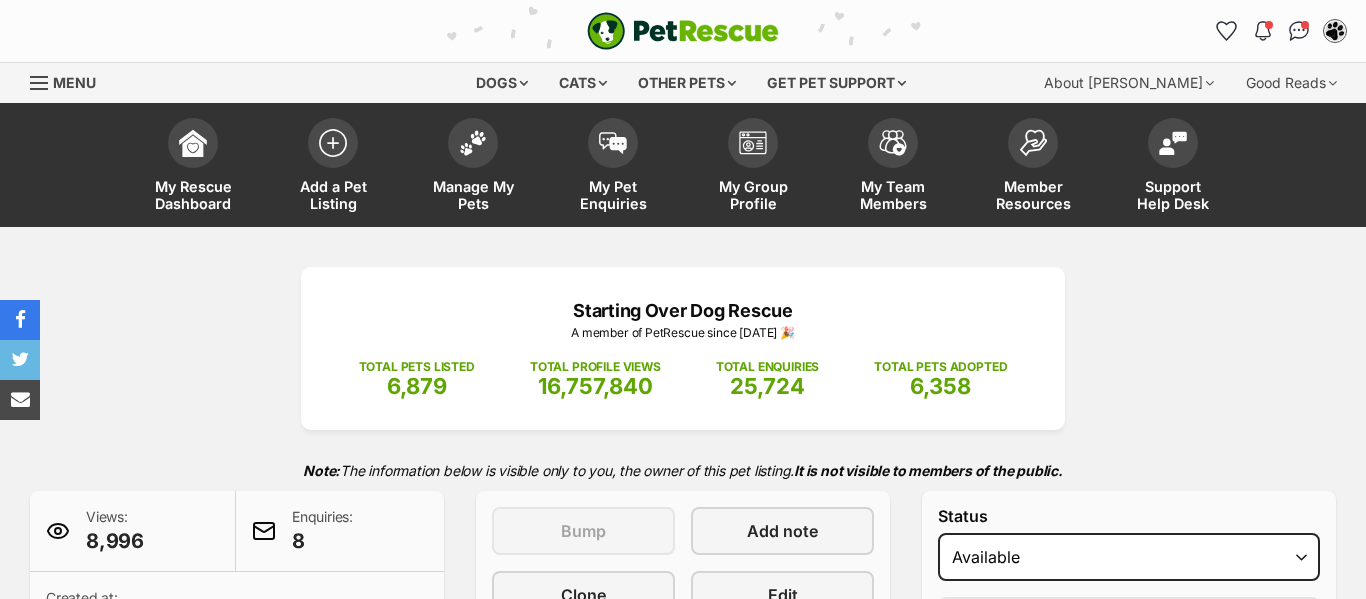 scroll, scrollTop: 0, scrollLeft: 0, axis: both 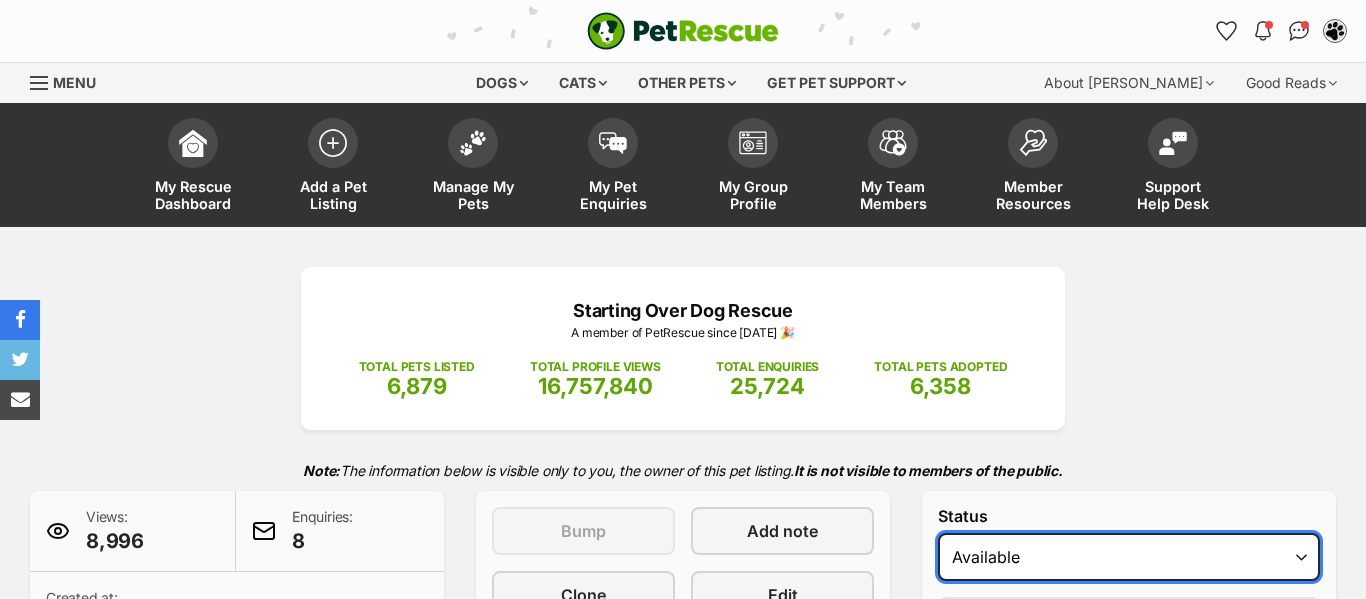 click on "Draft - not available as listing has enquires
Available
On hold
Adopted" at bounding box center (1129, 557) 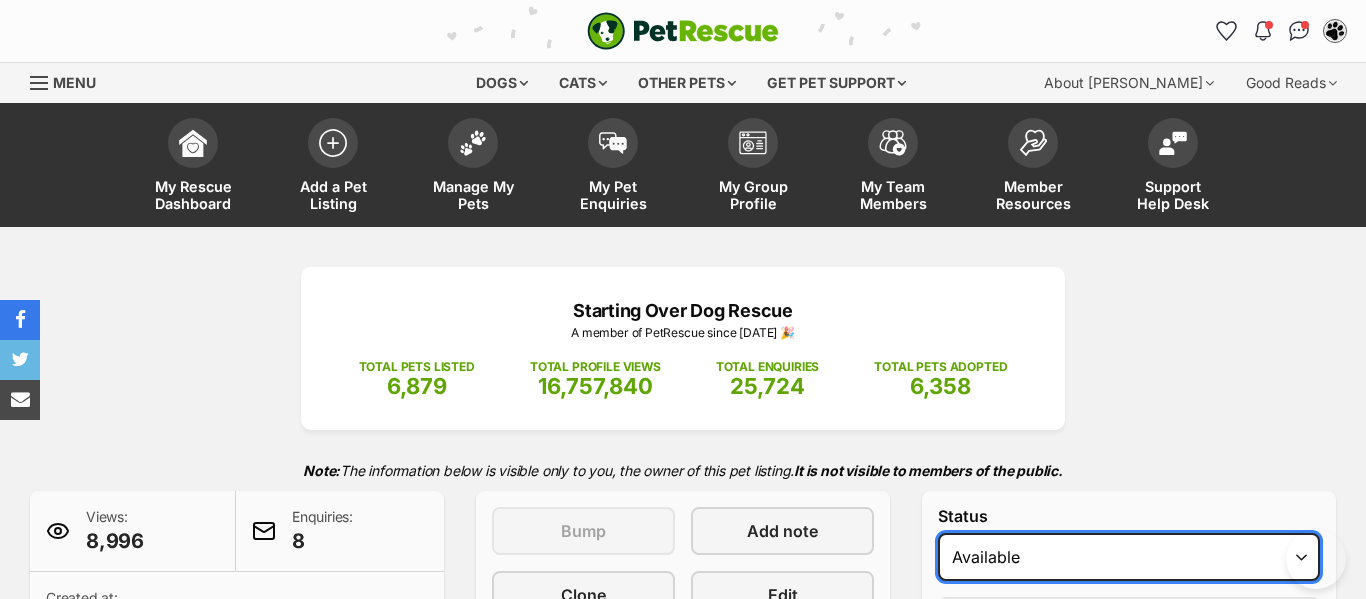 select on "on_hold" 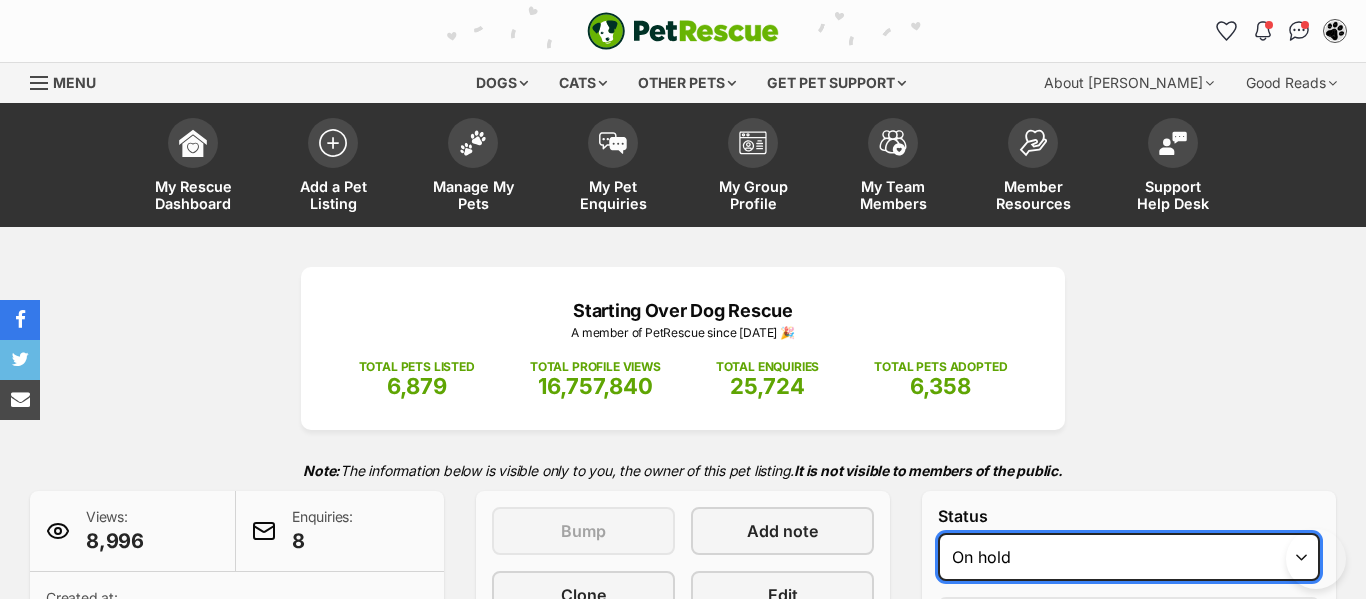 click on "Draft - not available as listing has enquires
Available
On hold
Adopted" at bounding box center (1129, 557) 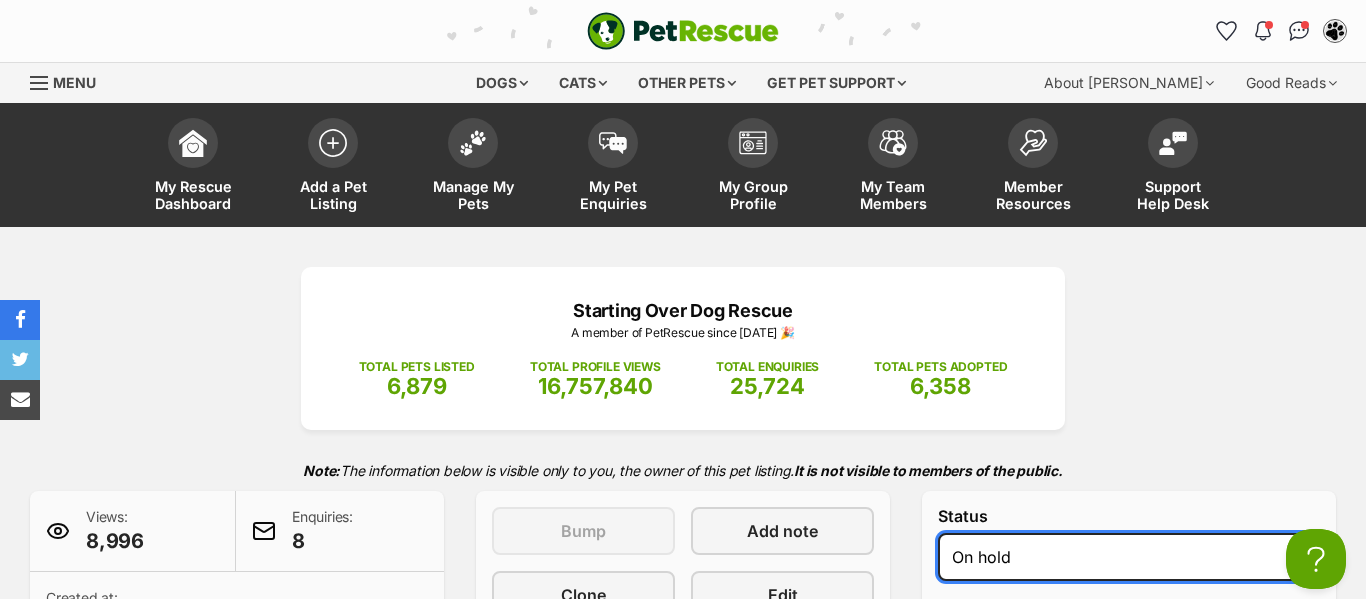 scroll, scrollTop: 0, scrollLeft: 0, axis: both 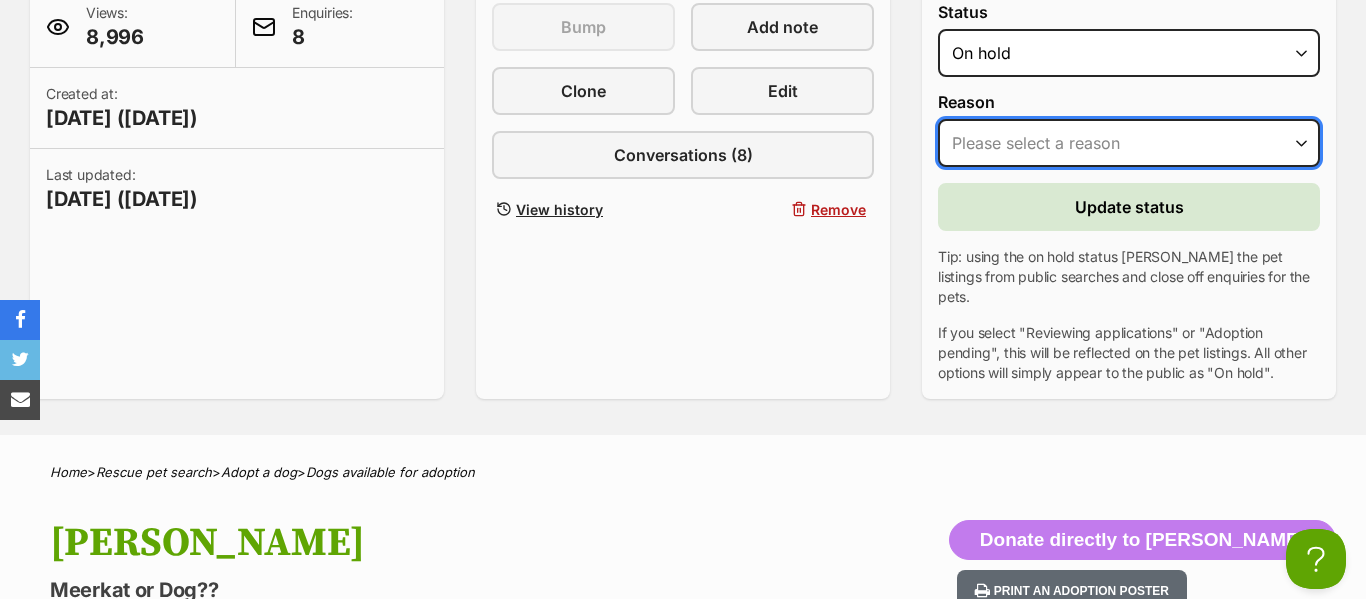 click on "Please select a reason
Medical reasons
Reviewing applications
Adoption pending
Other" at bounding box center (1129, 143) 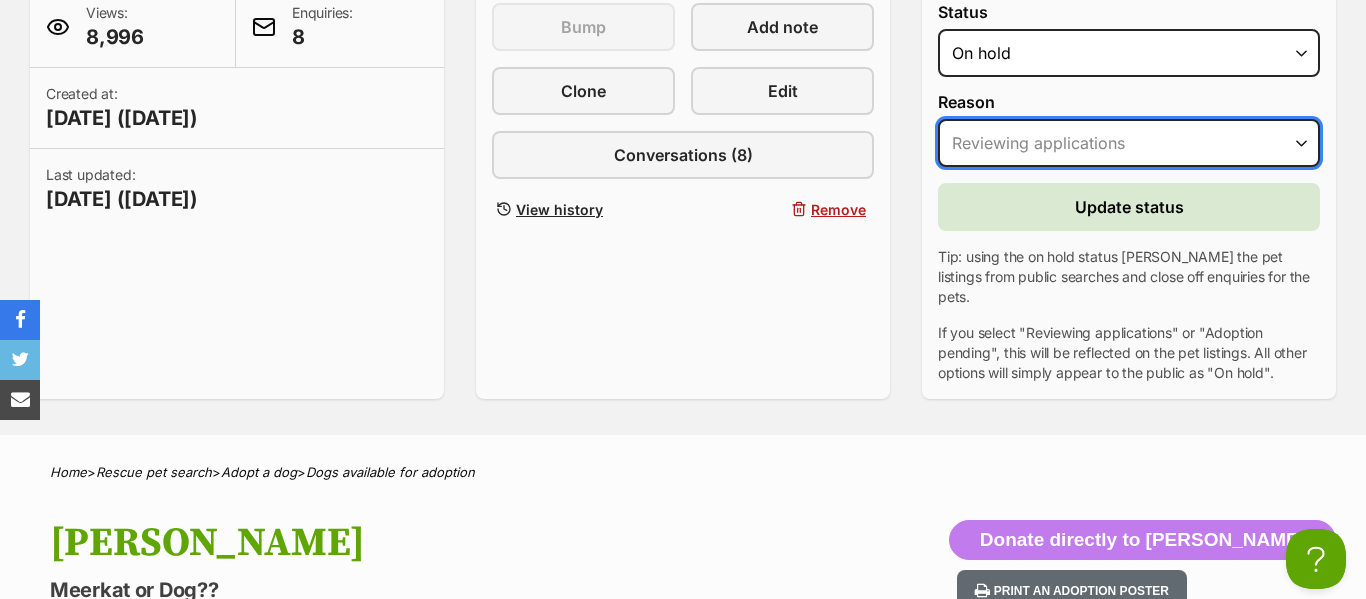 click on "Please select a reason
Medical reasons
Reviewing applications
Adoption pending
Other" at bounding box center (1129, 143) 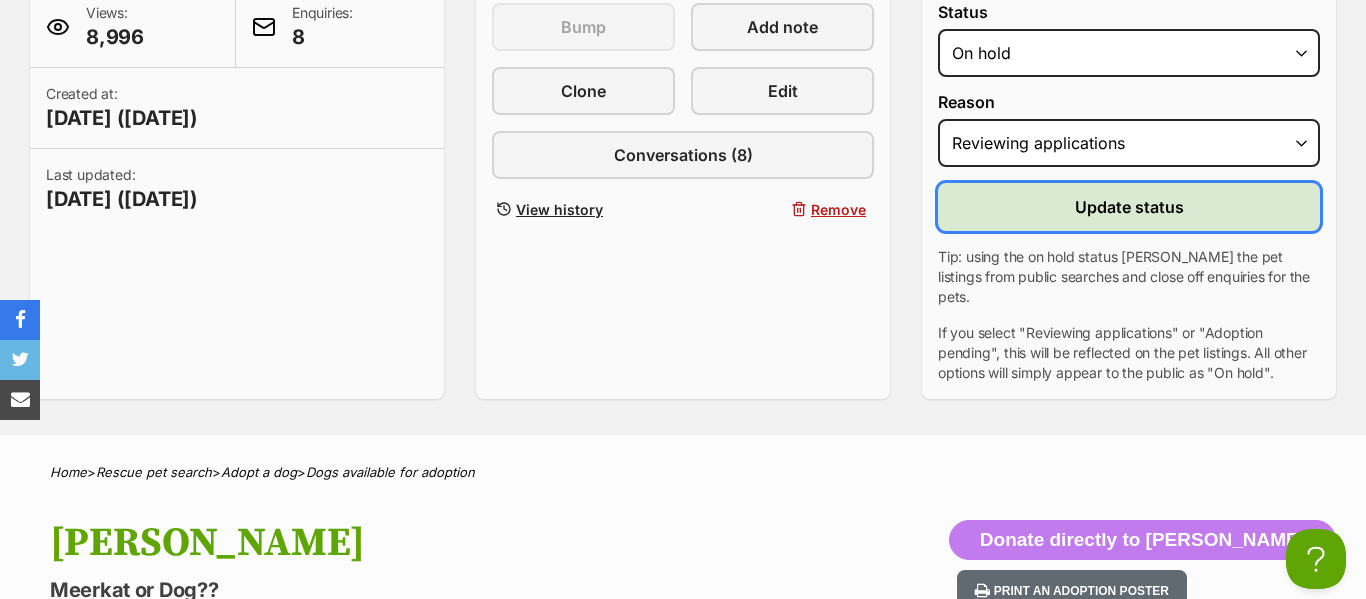 click on "Update status" at bounding box center [1129, 207] 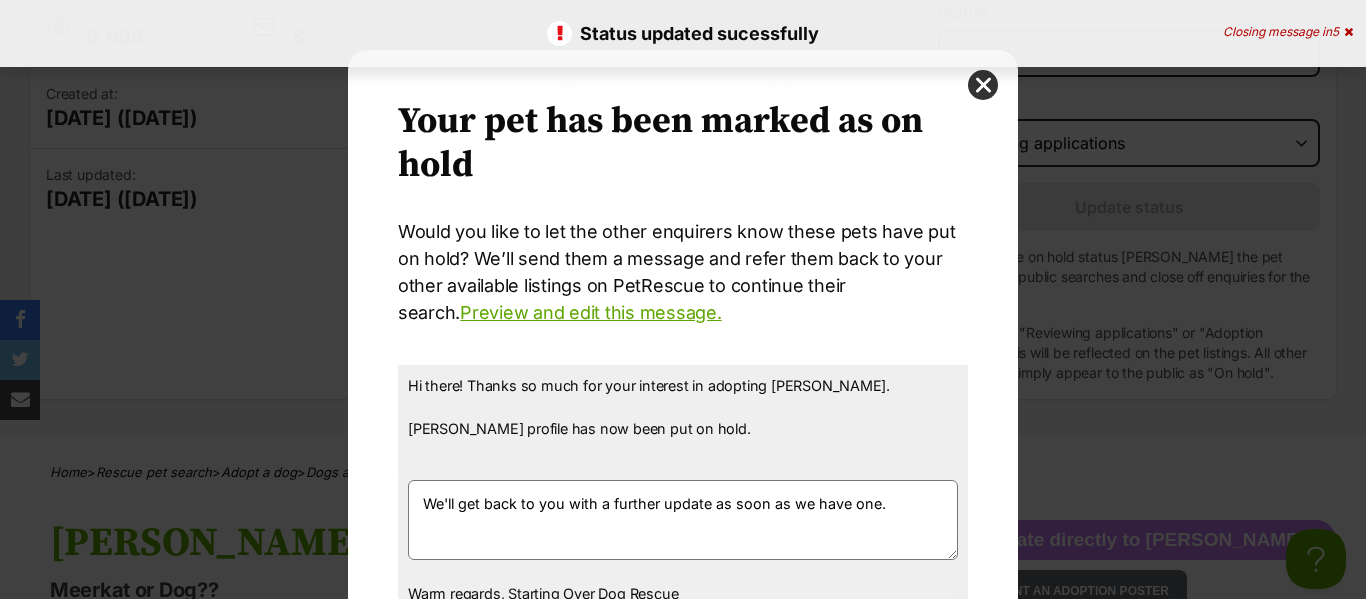 scroll, scrollTop: 0, scrollLeft: 0, axis: both 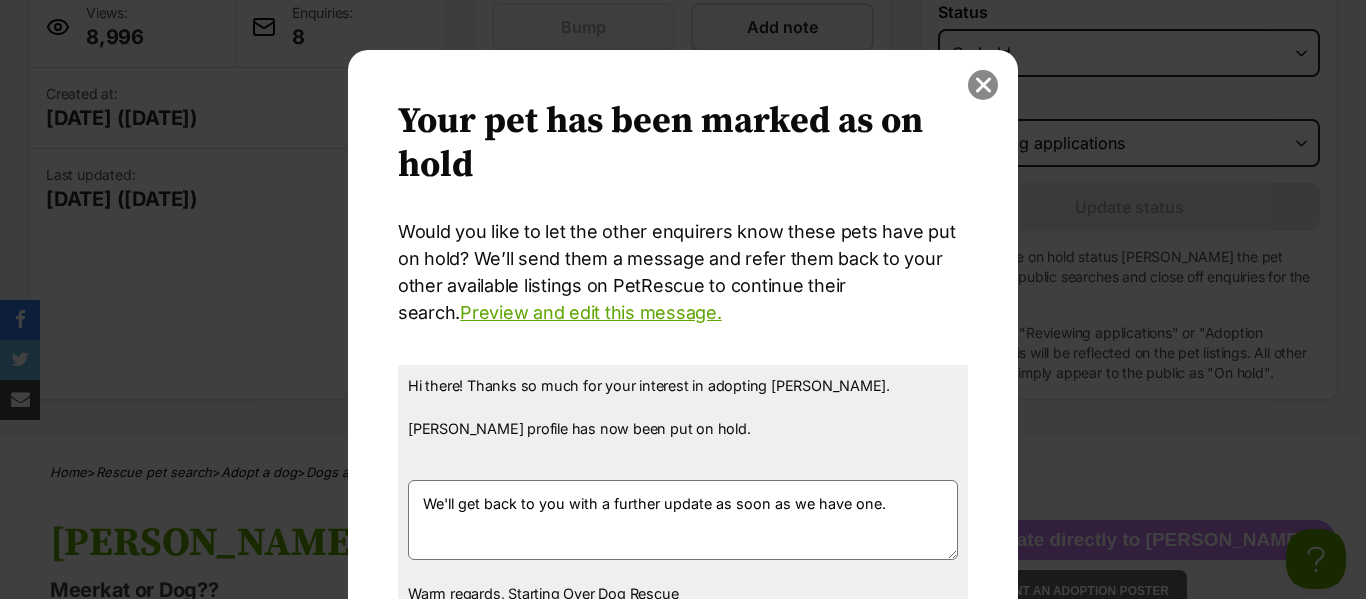 click at bounding box center (983, 85) 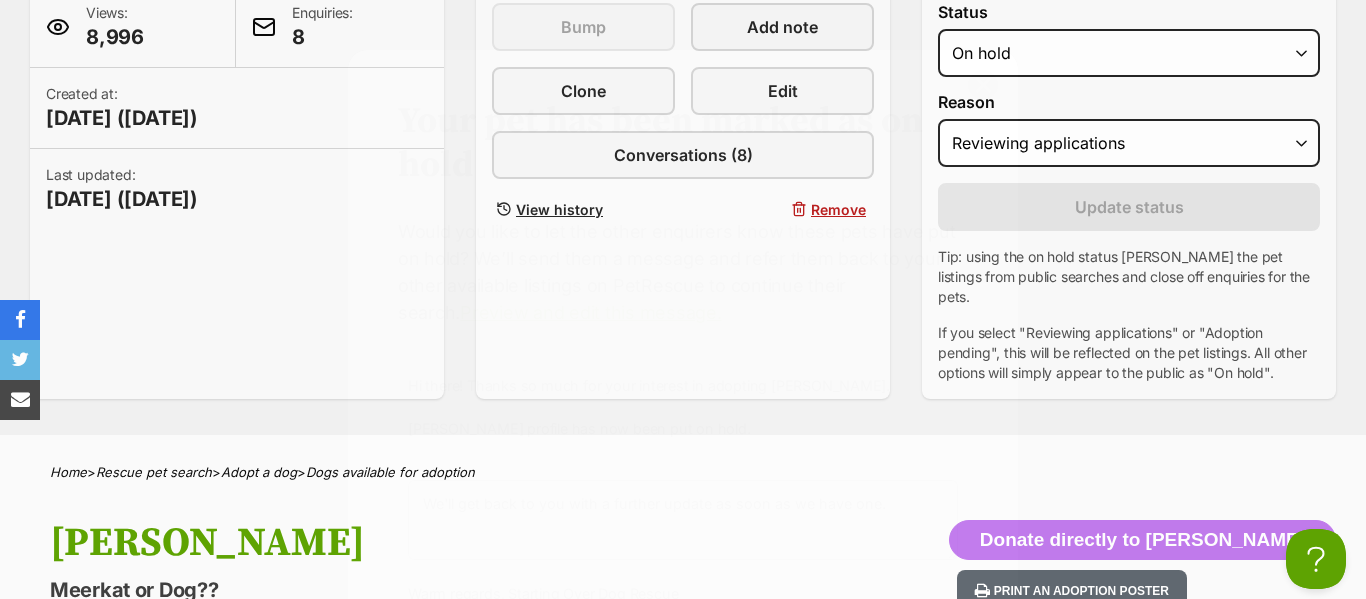 scroll, scrollTop: 504, scrollLeft: 0, axis: vertical 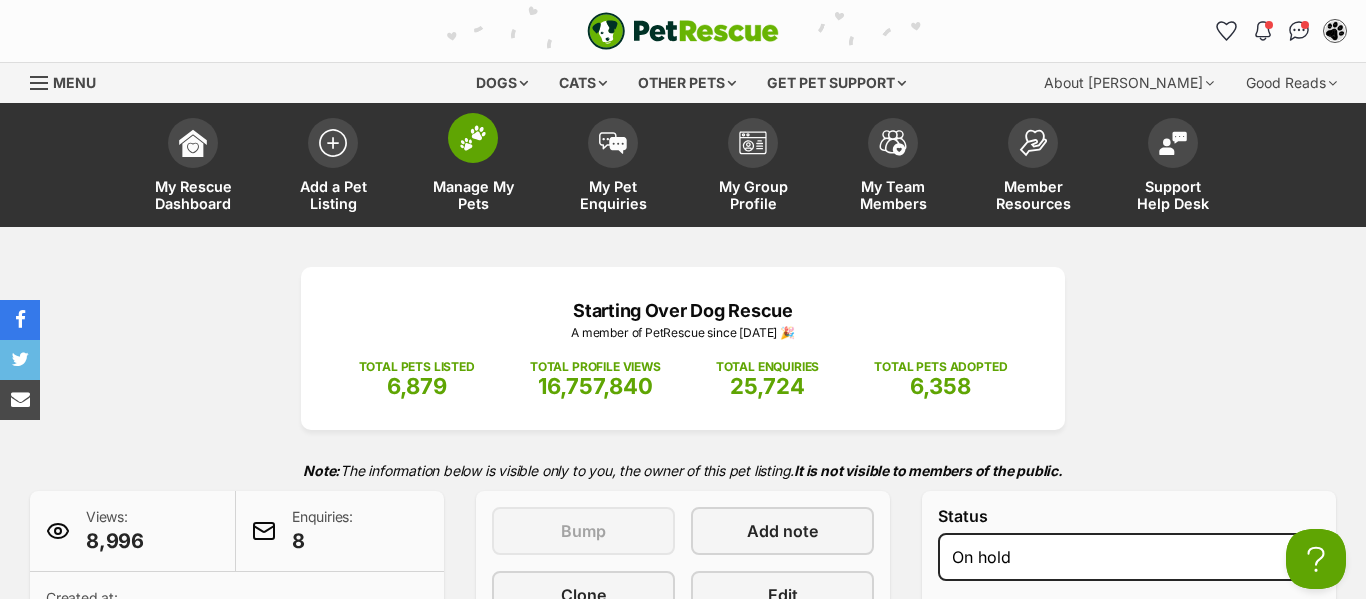 click on "Manage My Pets" at bounding box center (473, 167) 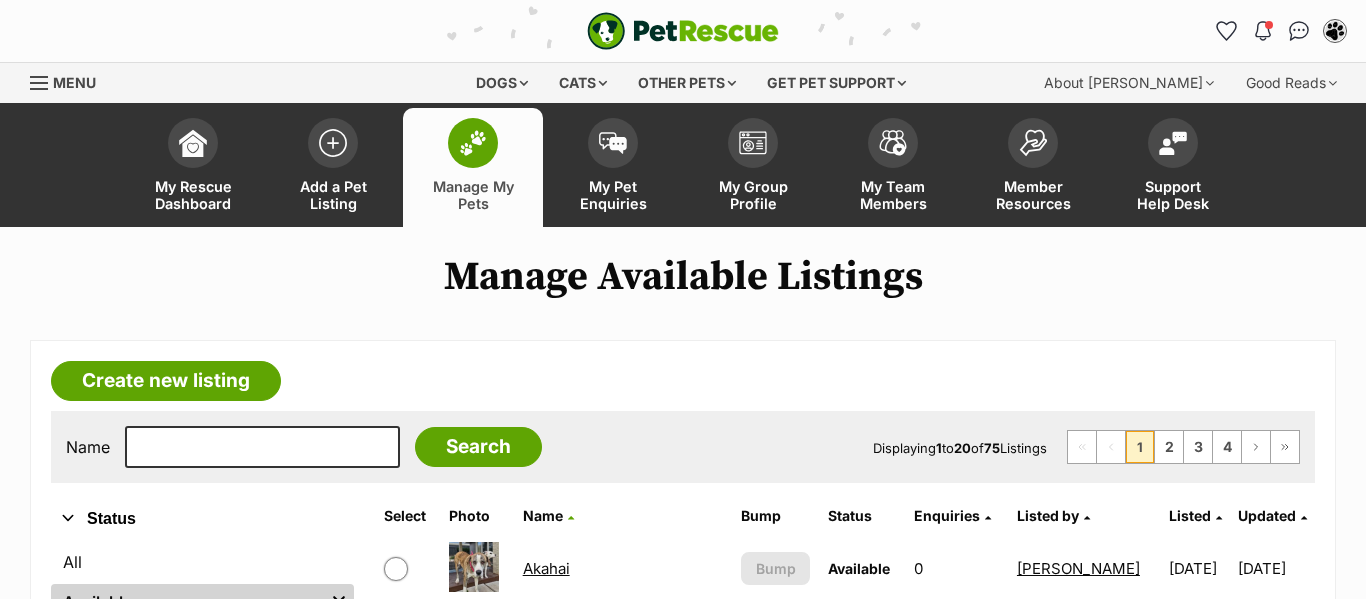 scroll, scrollTop: 0, scrollLeft: 0, axis: both 